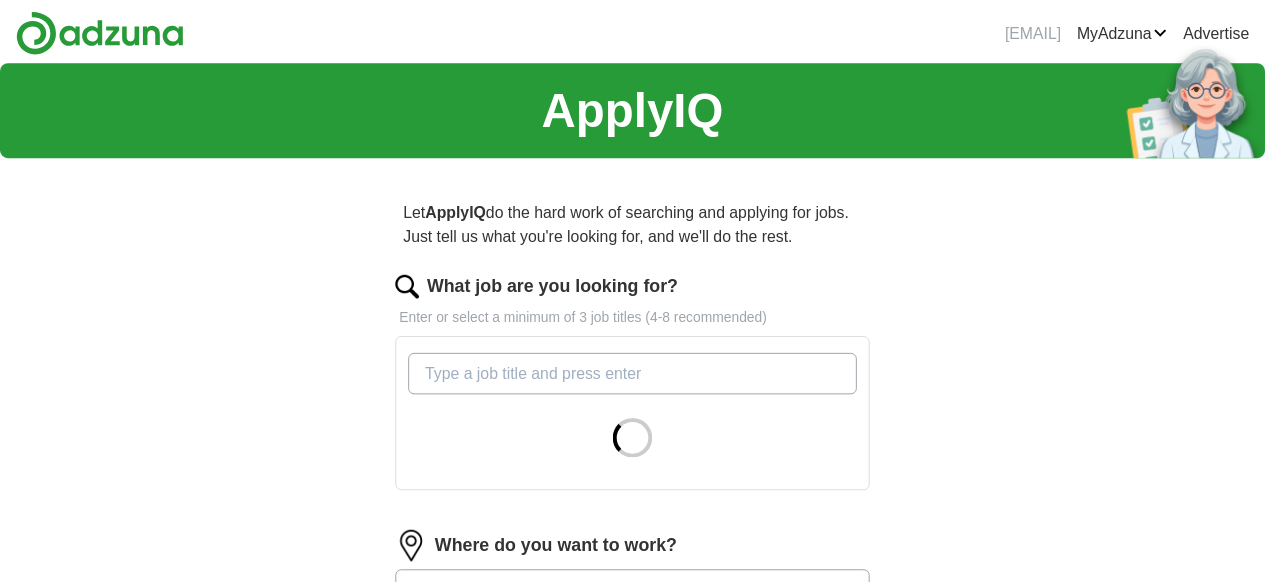 scroll, scrollTop: 0, scrollLeft: 0, axis: both 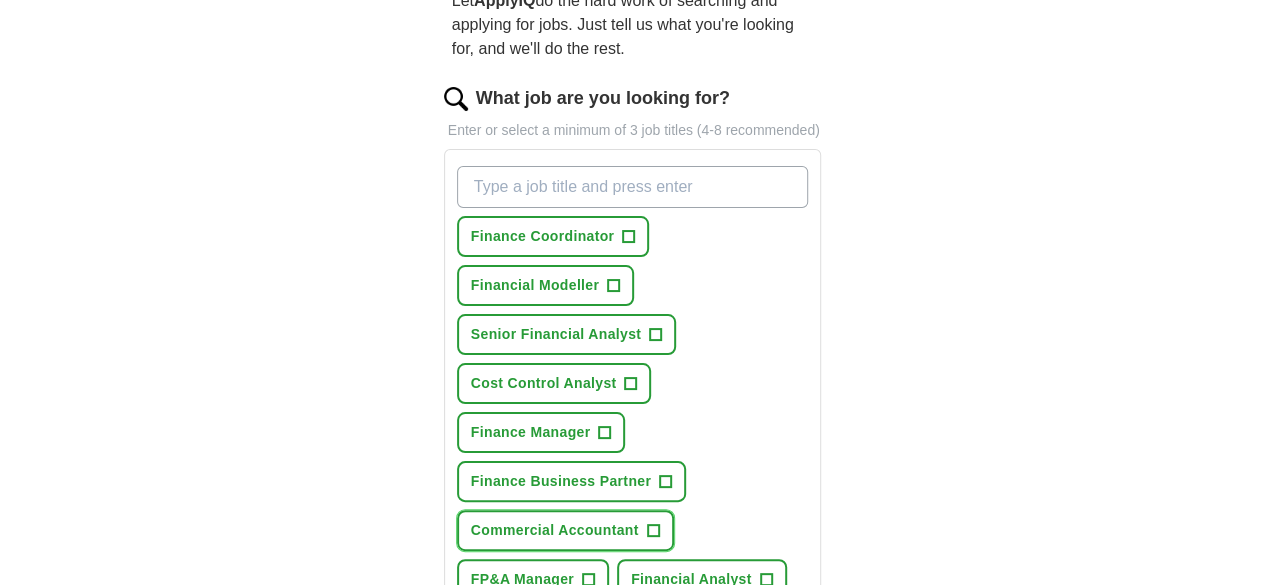 click on "Commercial Accountant" at bounding box center [555, 530] 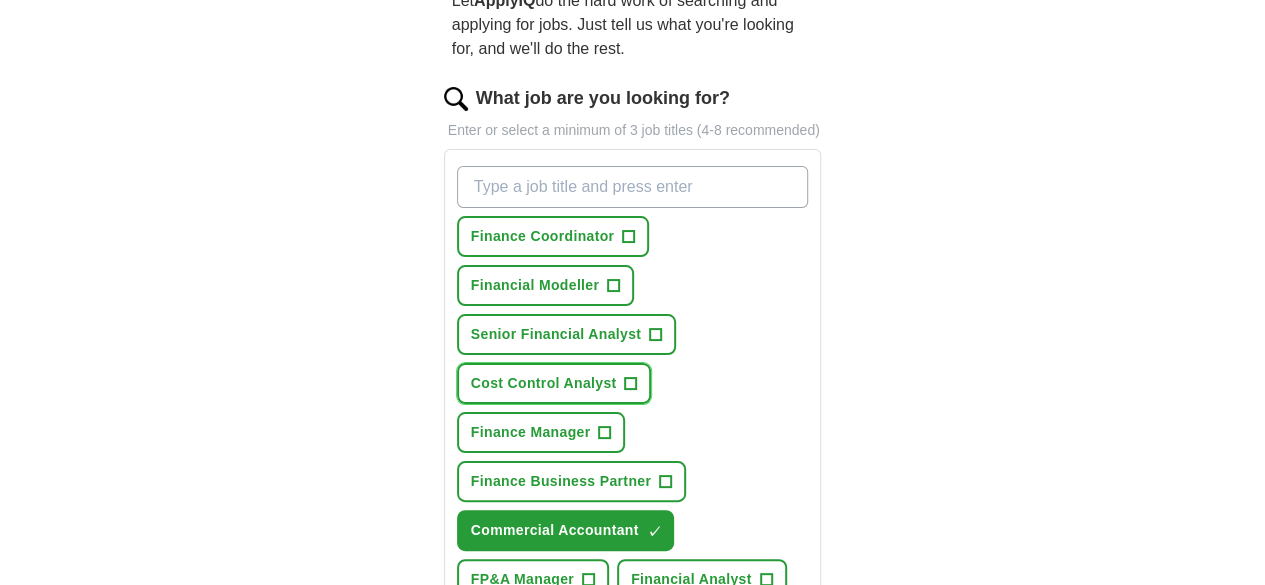 click on "Cost Control Analyst" at bounding box center (544, 383) 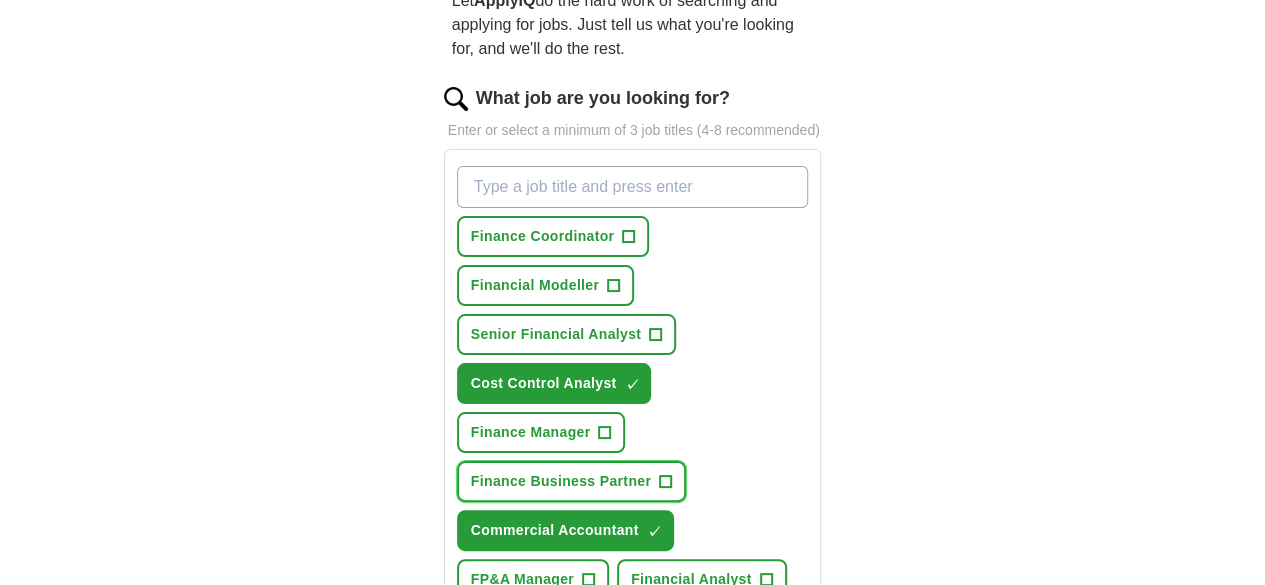 click on "Finance Business Partner" at bounding box center (561, 481) 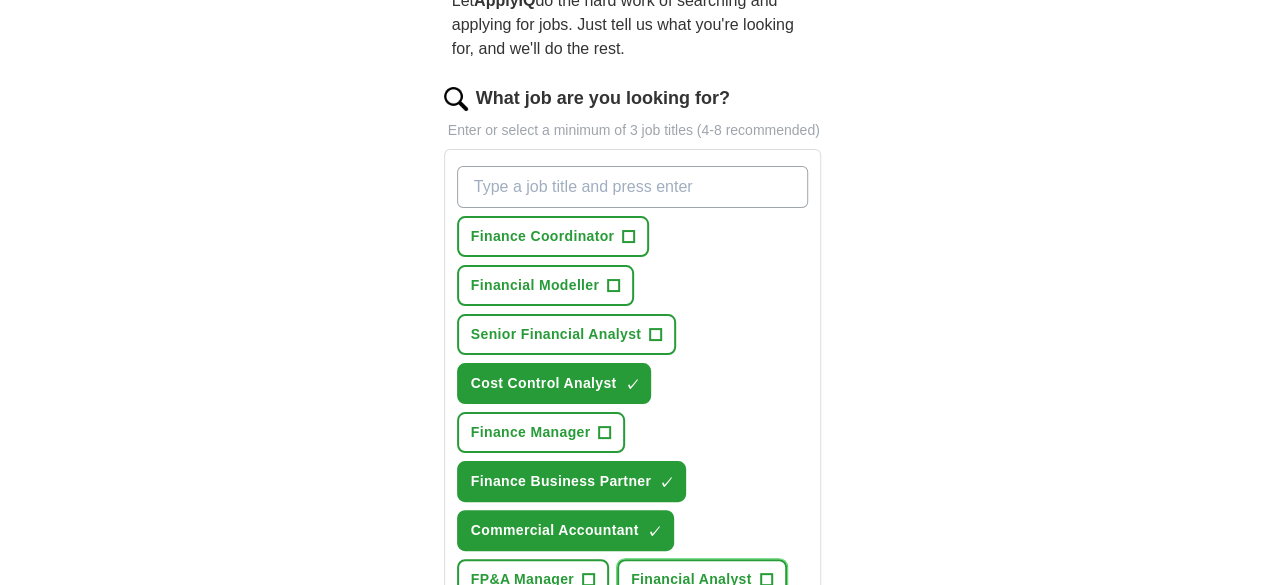 click on "Financial Analyst" at bounding box center (691, 579) 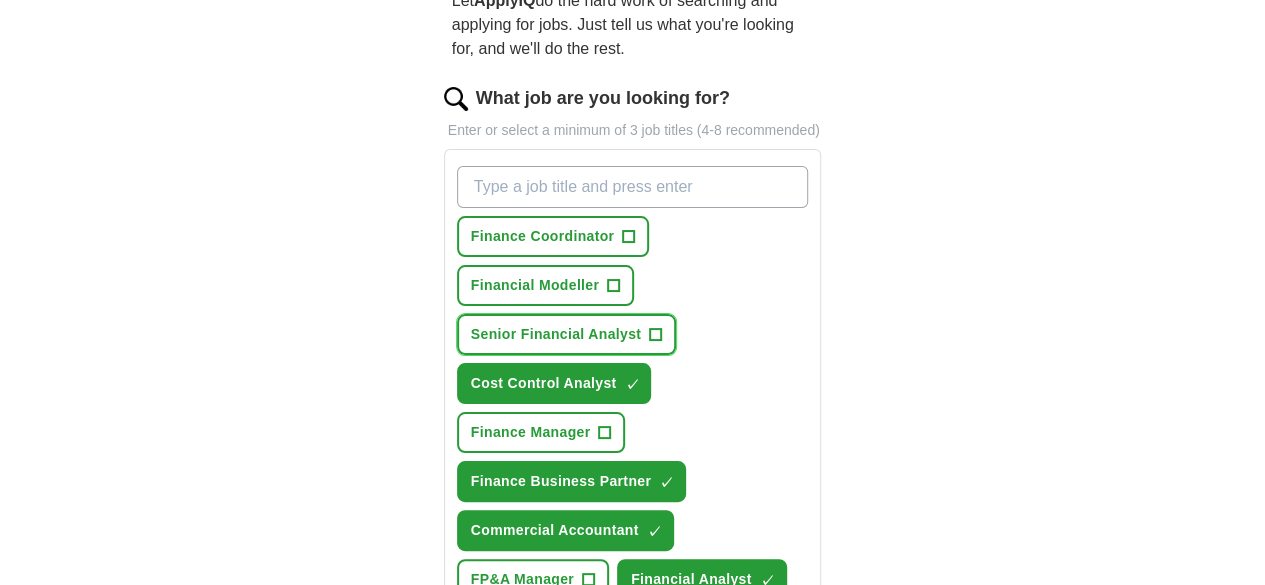 click on "Senior Financial Analyst" at bounding box center (556, 334) 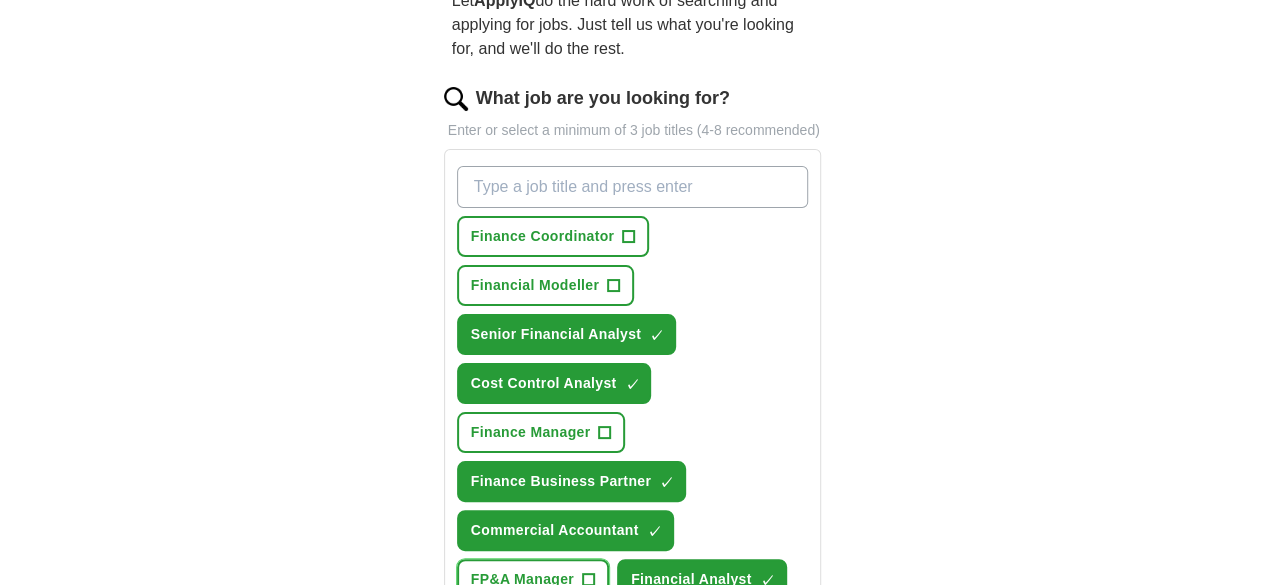 click on "FP&A Manager" at bounding box center (522, 579) 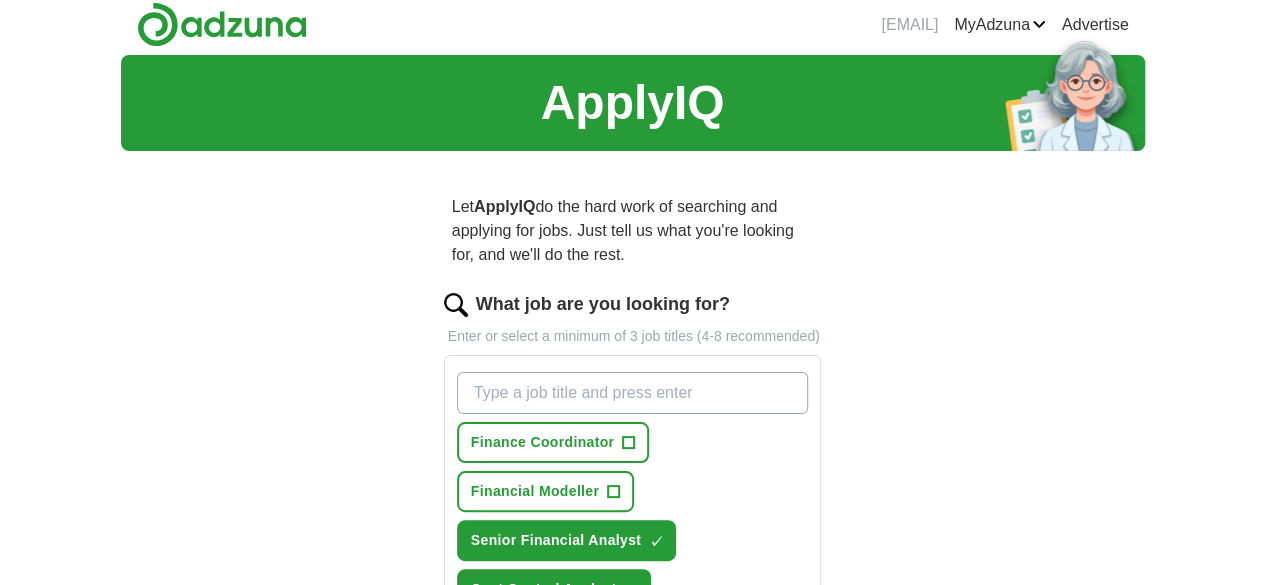 scroll, scrollTop: 0, scrollLeft: 0, axis: both 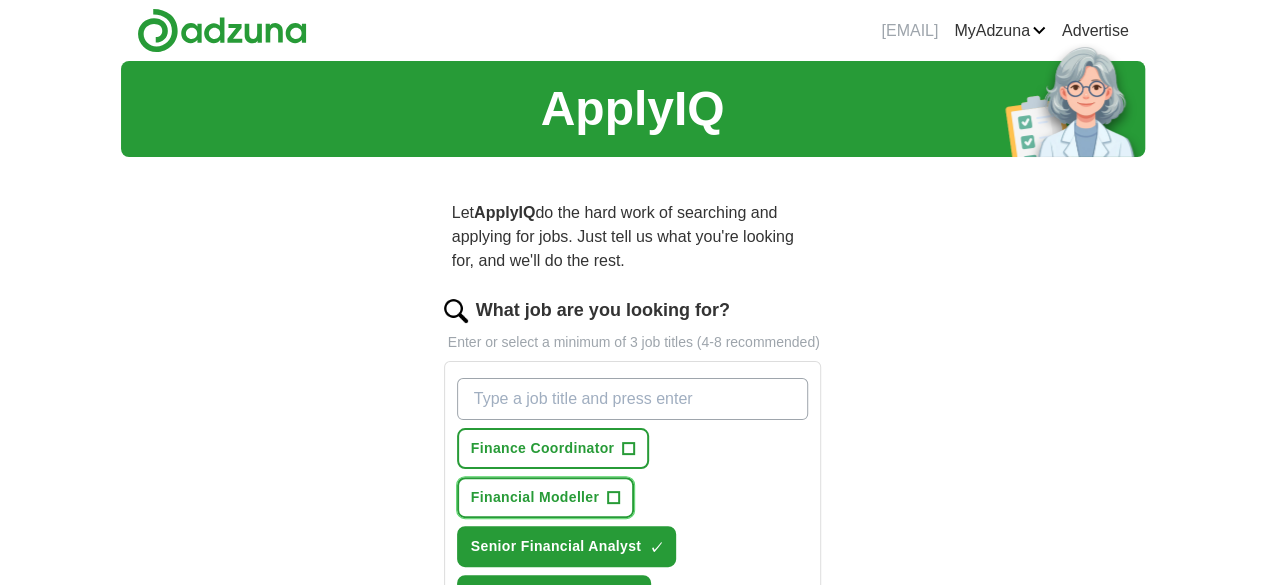 click on "Financial Modeller" at bounding box center (535, 497) 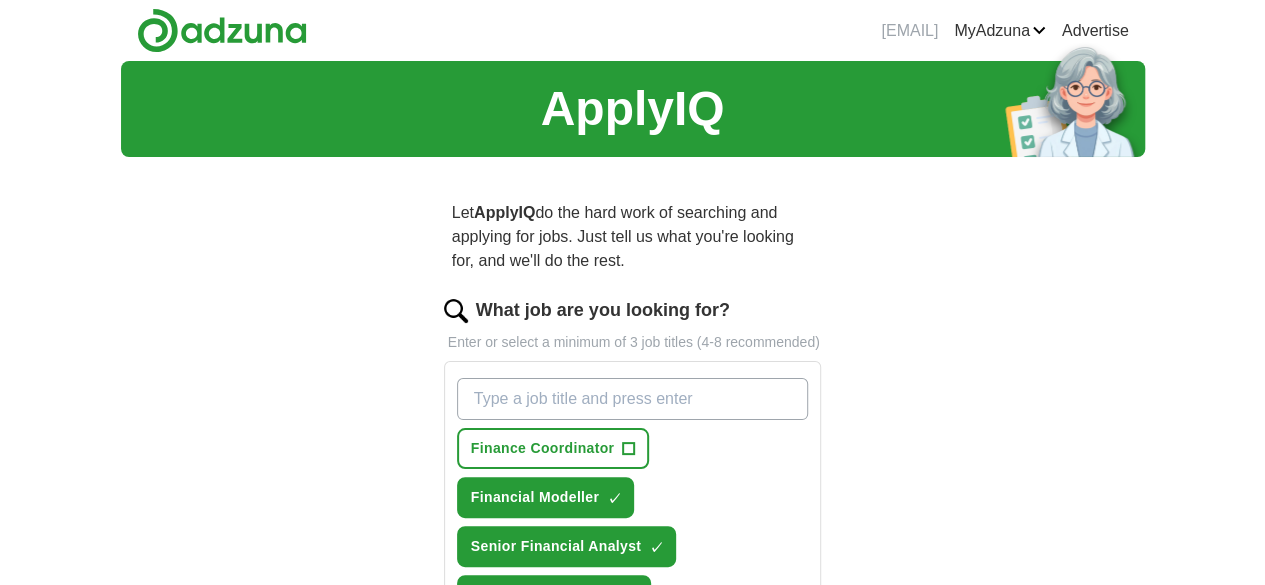 click on "ApplyIQ Let  ApplyIQ  do the hard work of searching and applying for jobs. Just tell us what you're looking for, and we'll do the rest. What job are you looking for? Enter or select a minimum of 3 job titles (4-8 recommended) Finance Coordinator + Financial Modeller ✓ × Senior Financial Analyst ✓ × Cost Control Analyst ✓ × Finance Manager + Finance Business Partner ✓ × Commercial Accountant ✓ × FP&A Manager ✓ × Financial Analyst ✓ × Business Intelligence Analyst + Select all Where do you want to work? 25 mile radius What's your minimum salary? No minimum salary set £ 20 k £ 100 k+ Start applying for jobs By registering, you consent to us applying to suitable jobs for you" at bounding box center (633, 750) 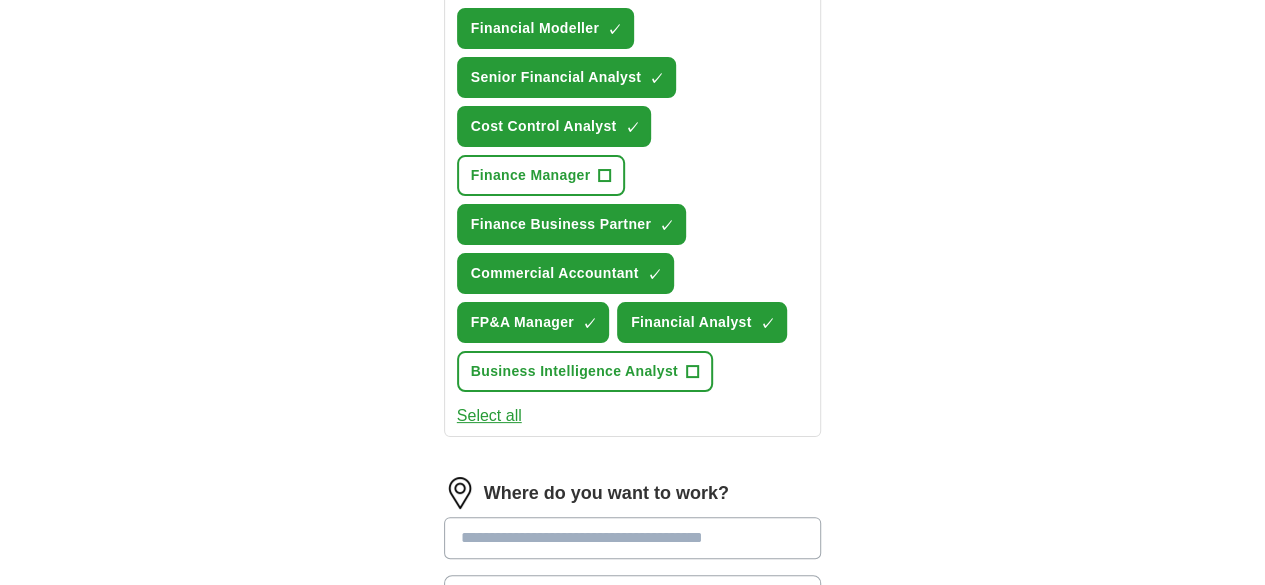 scroll, scrollTop: 470, scrollLeft: 0, axis: vertical 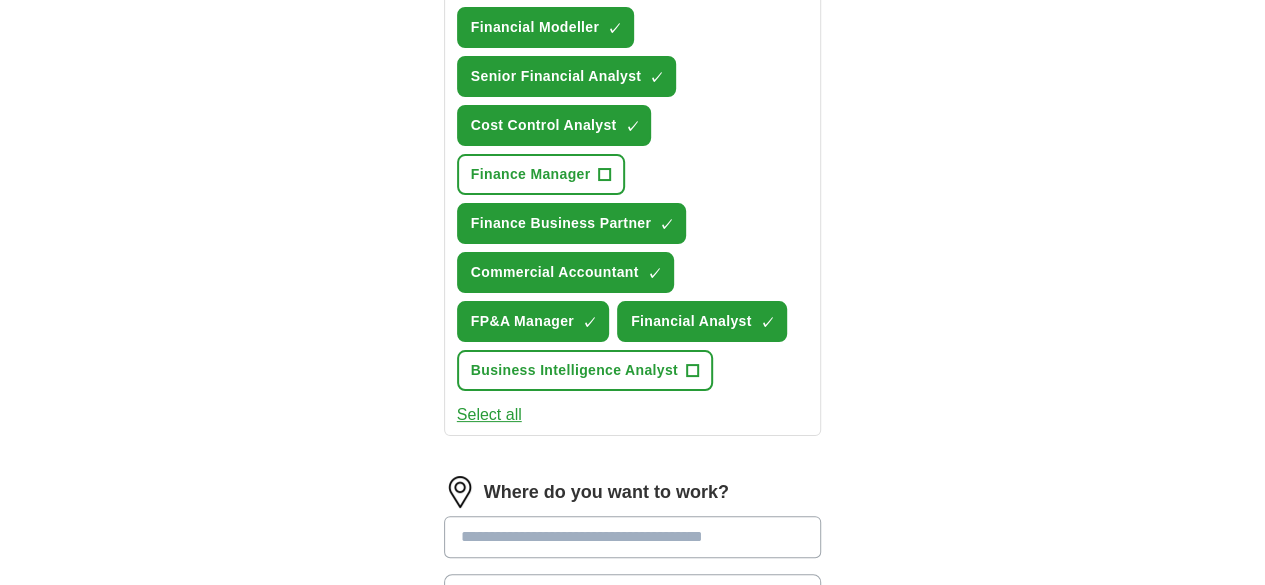 click at bounding box center (633, 537) 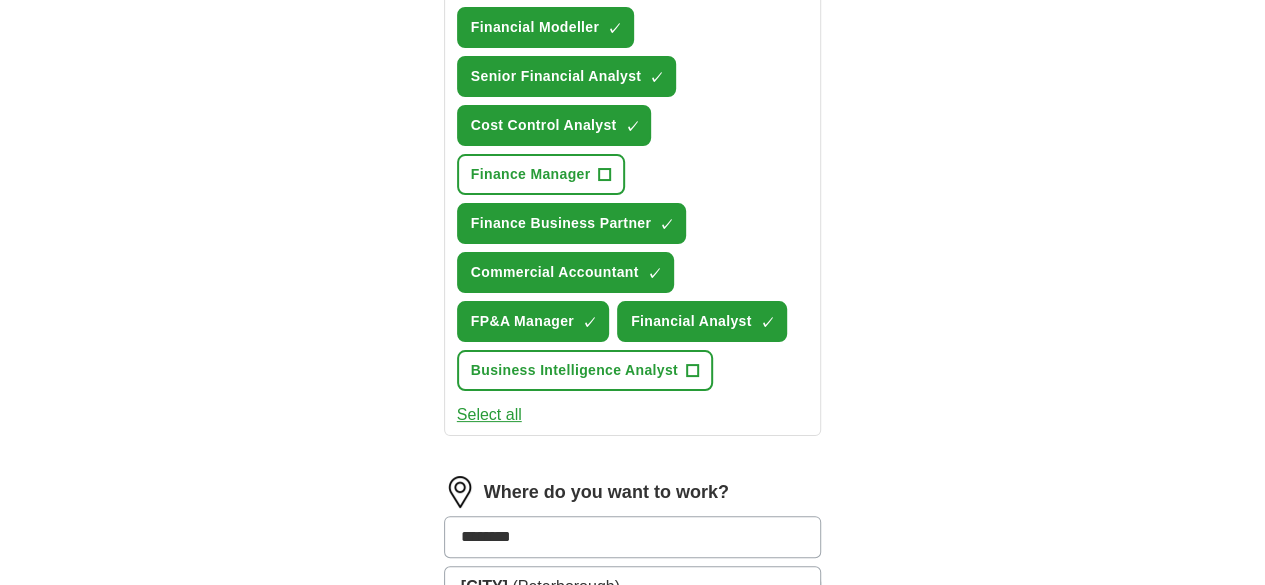 type on "*********" 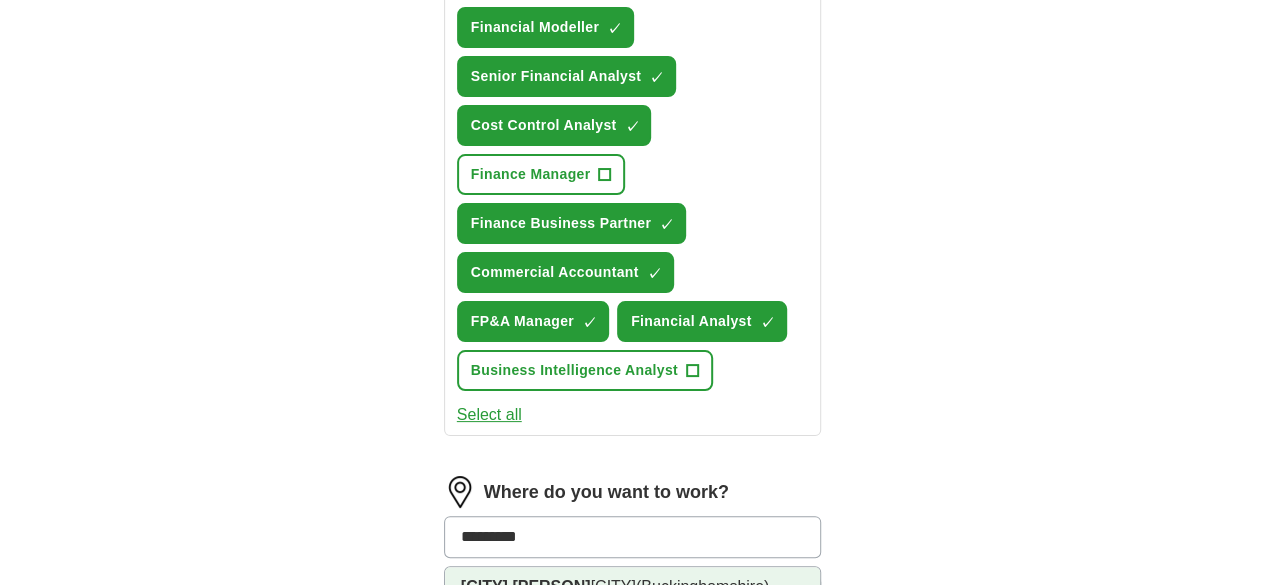 click on "Milton Ke ynes  (Buckinghamshire)" at bounding box center [633, 587] 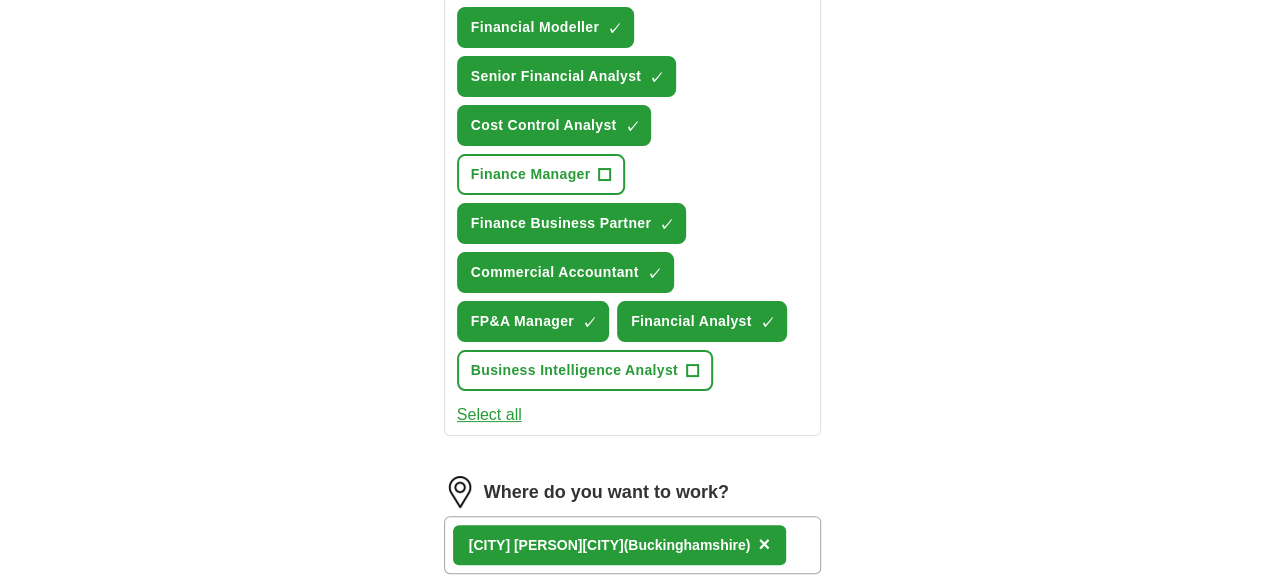 click 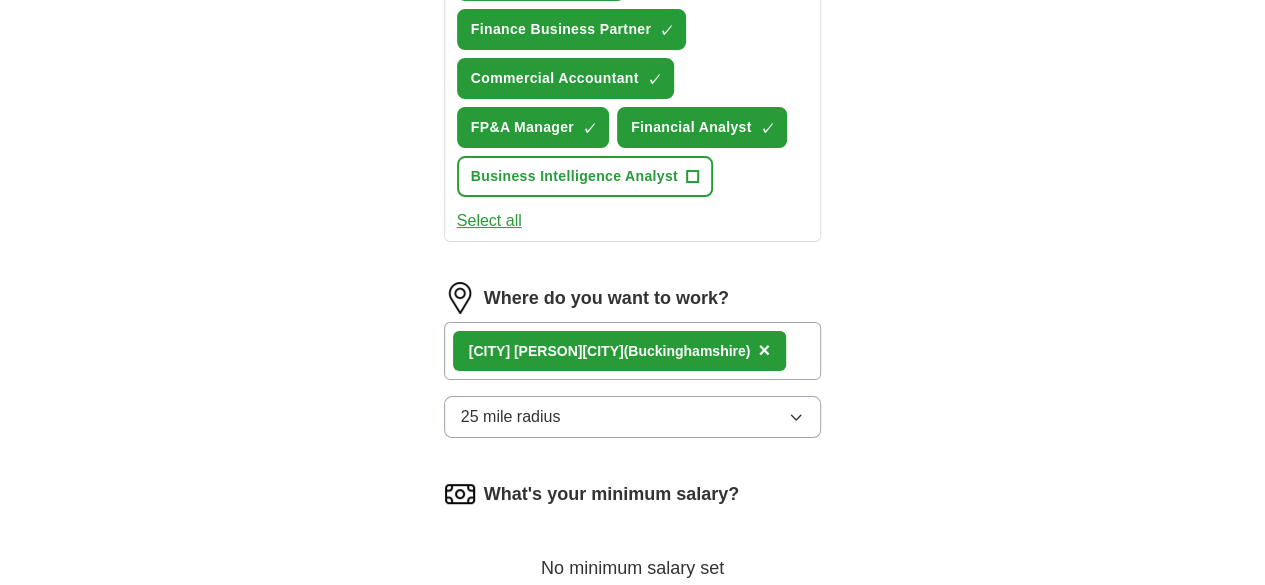 scroll, scrollTop: 678, scrollLeft: 0, axis: vertical 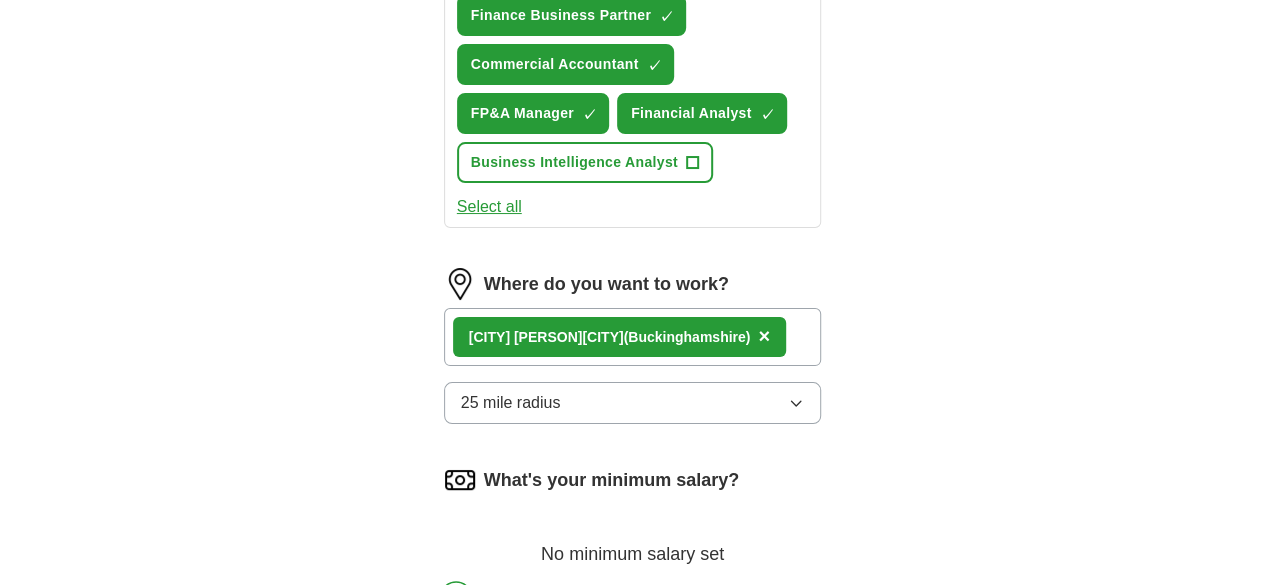 click 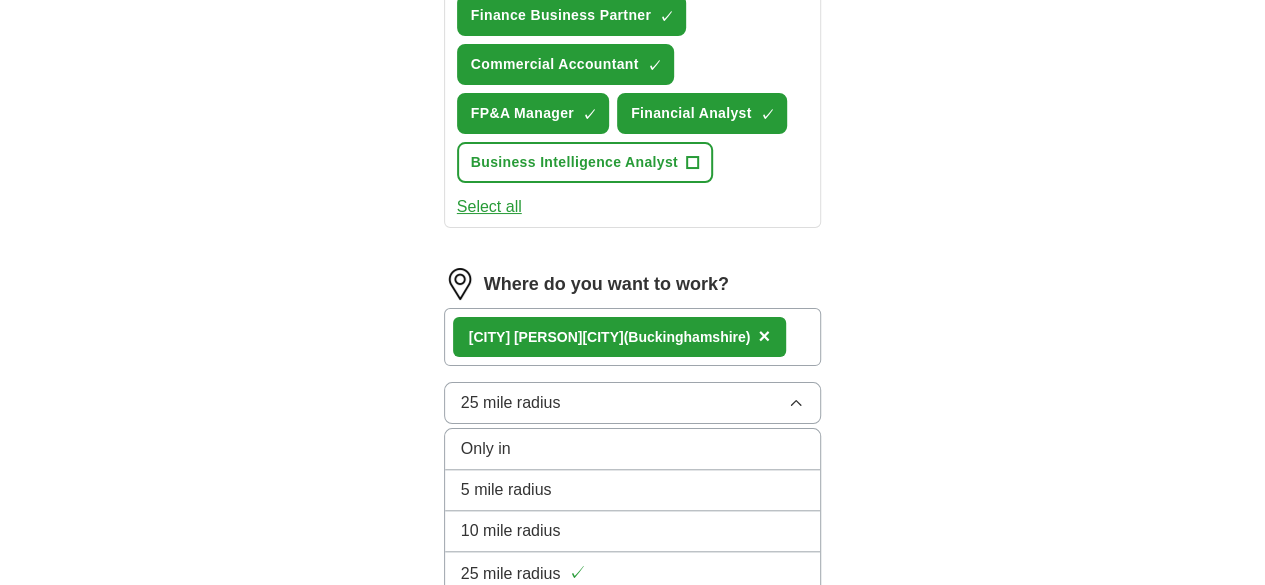 click on "100 mile radius" at bounding box center (515, 657) 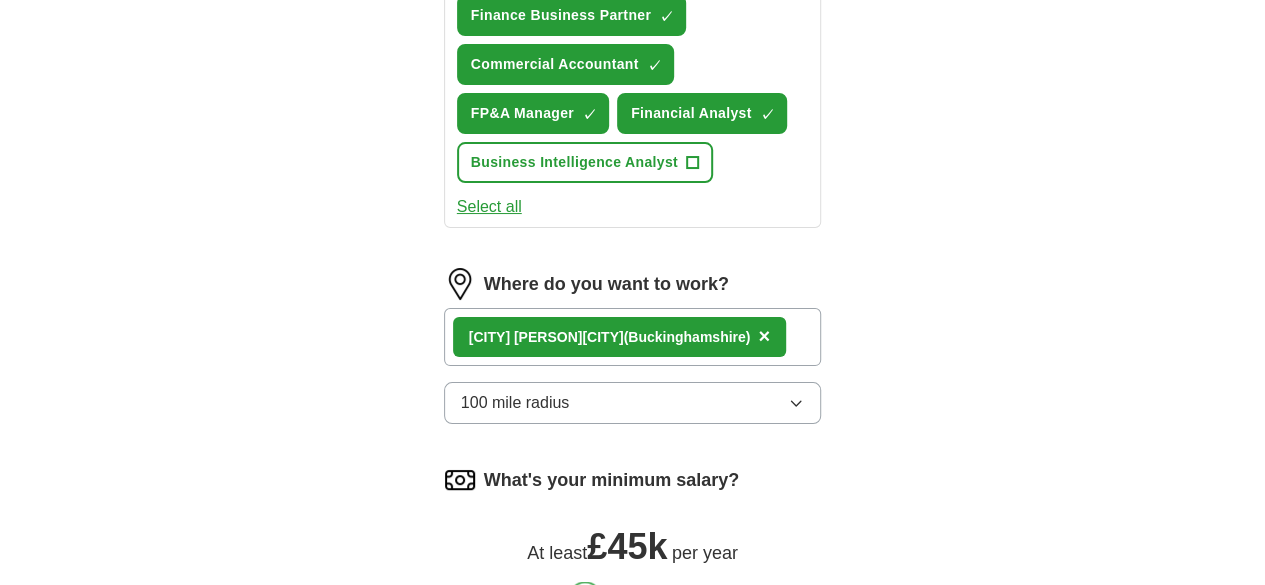 drag, startPoint x: 428, startPoint y: 373, endPoint x: 558, endPoint y: 379, distance: 130.13838 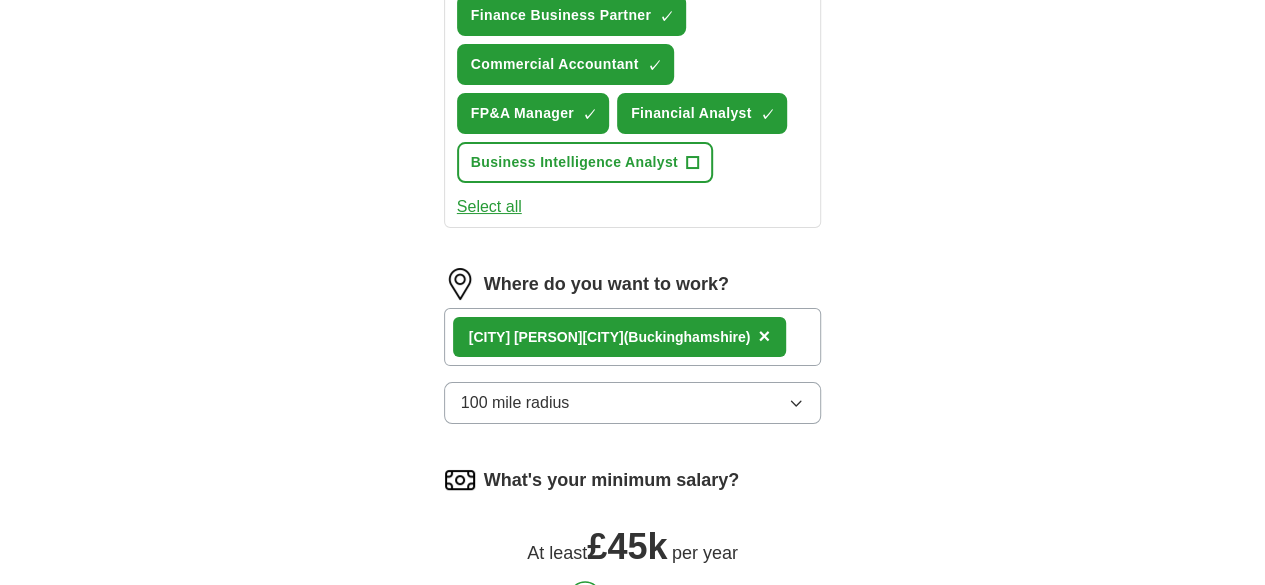 click on "Start applying for jobs" at bounding box center (633, 702) 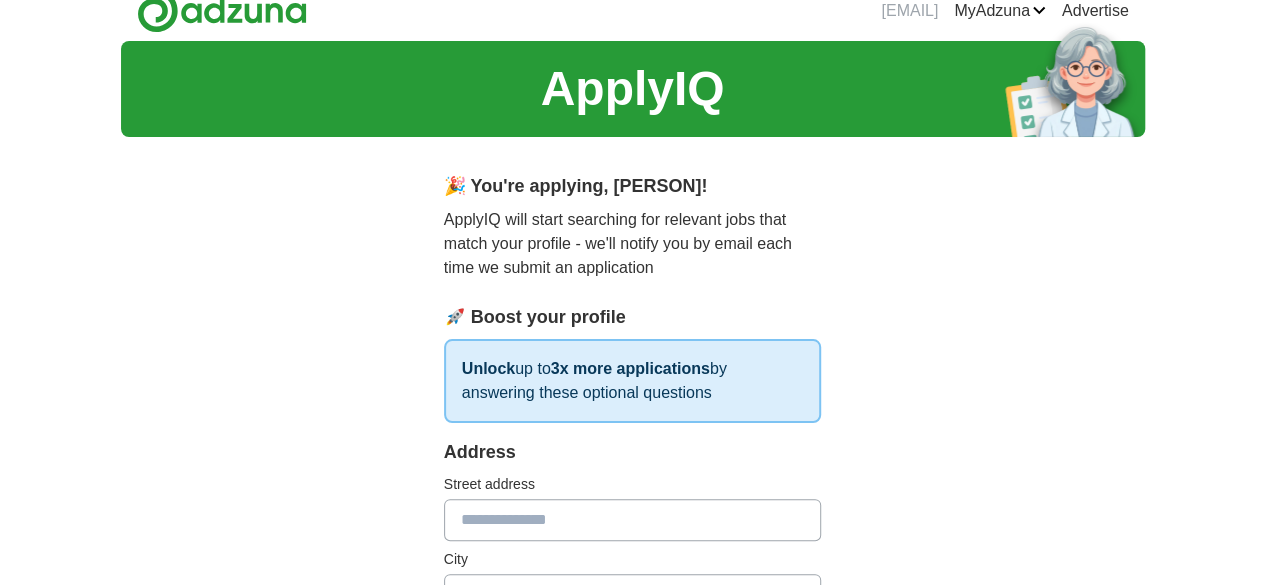 scroll, scrollTop: 0, scrollLeft: 0, axis: both 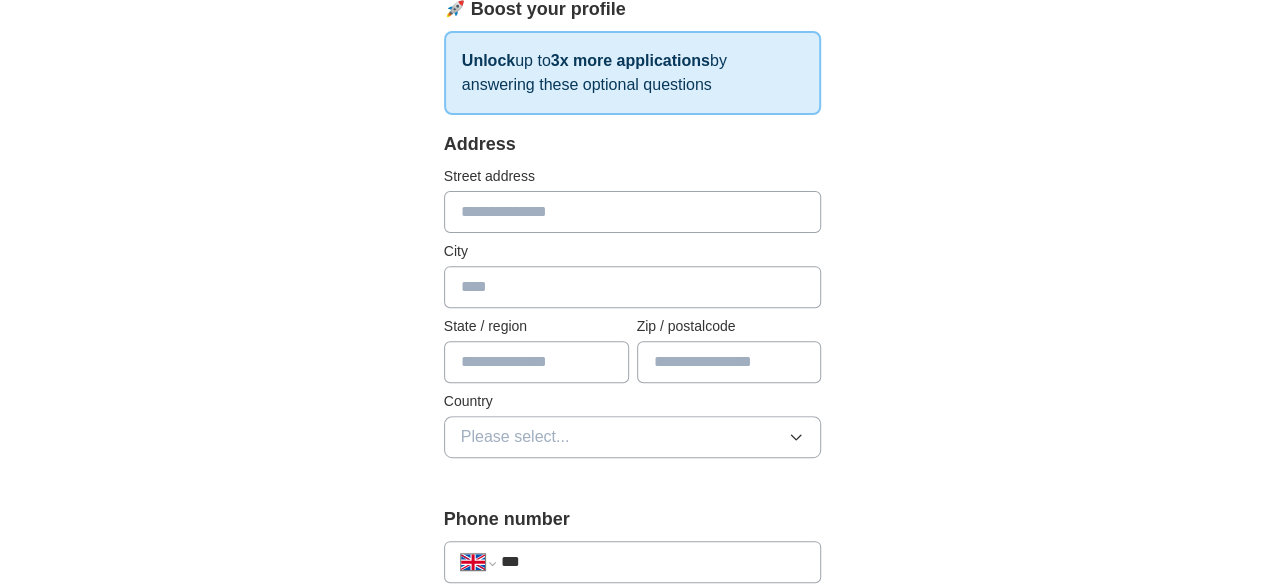 click at bounding box center (633, 212) 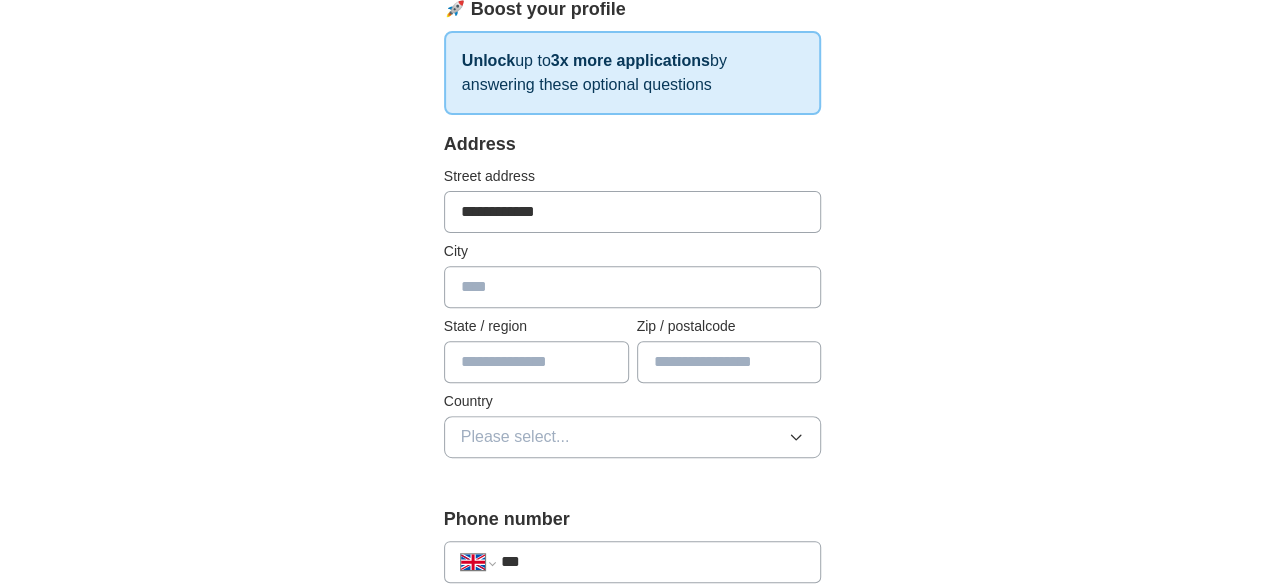 type on "**********" 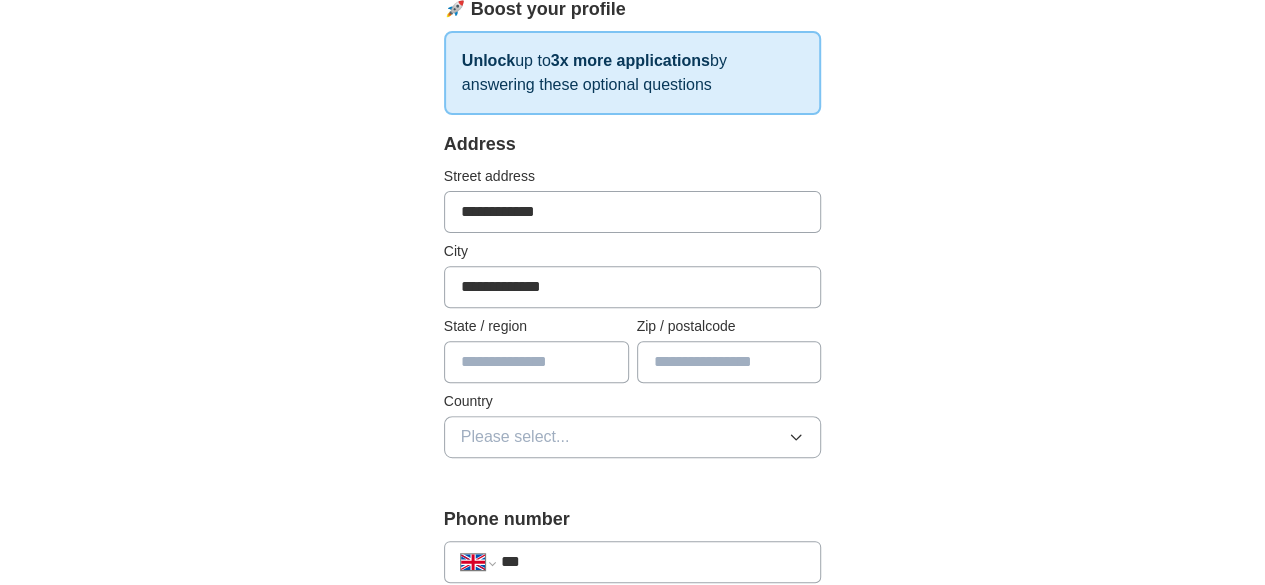 type on "**********" 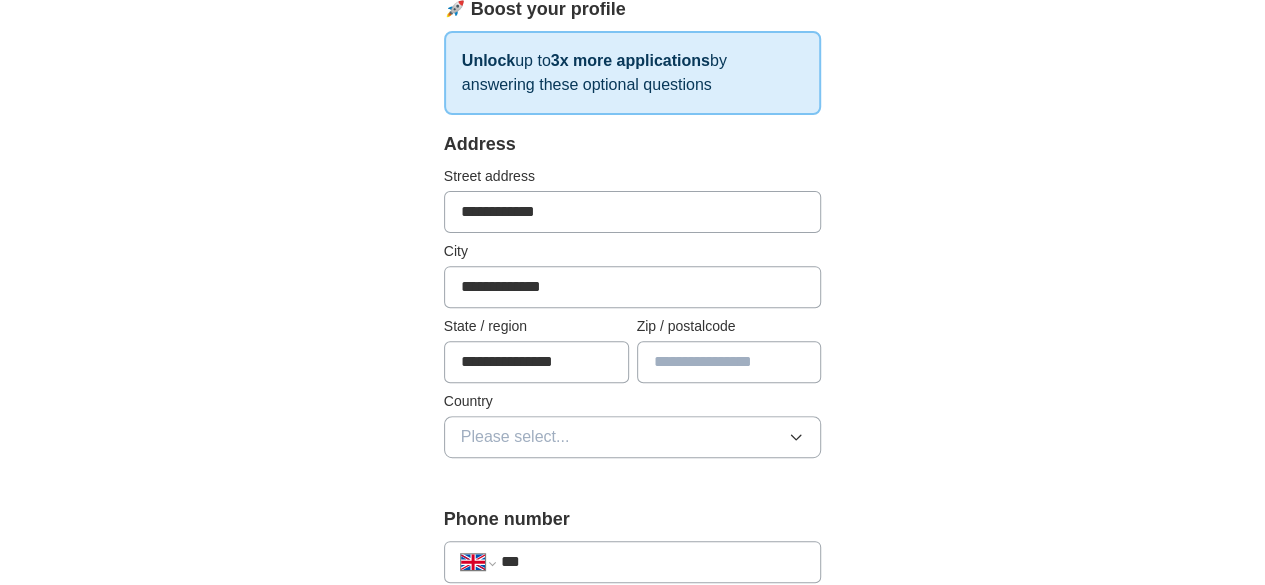 type on "********" 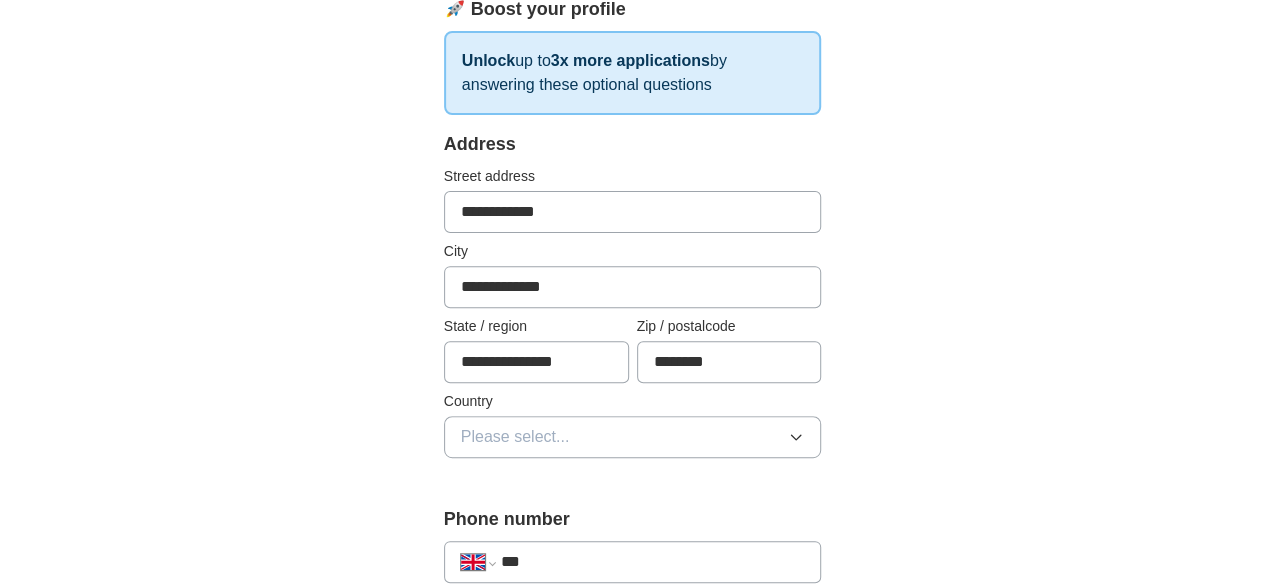 click on "Please select..." at bounding box center (633, 437) 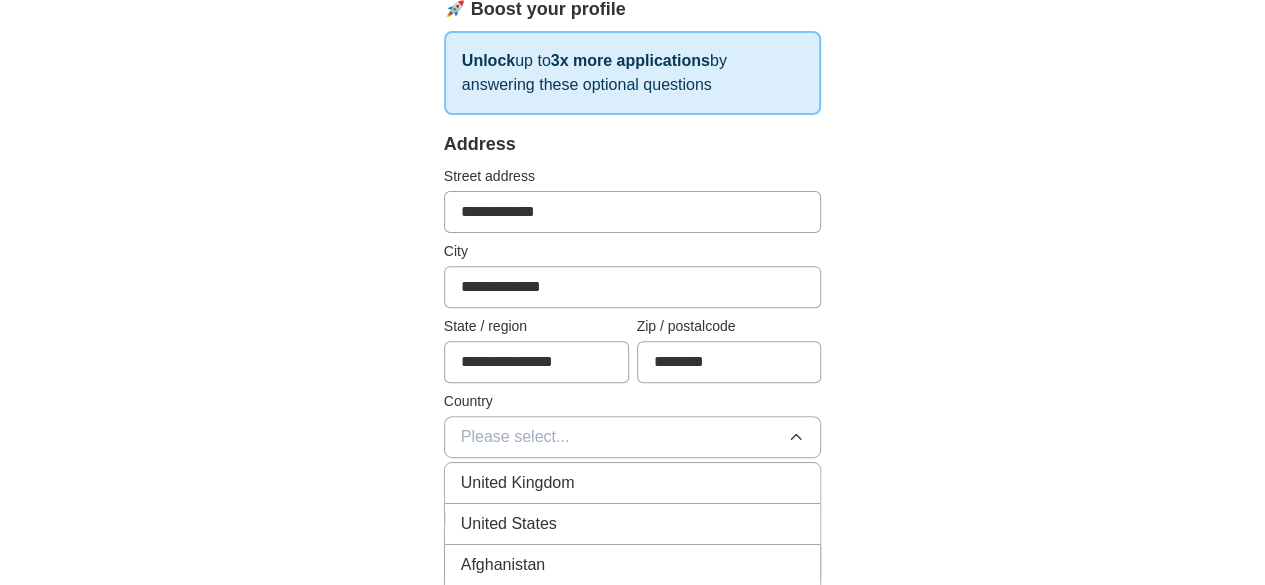 click on "United Kingdom" at bounding box center (633, 483) 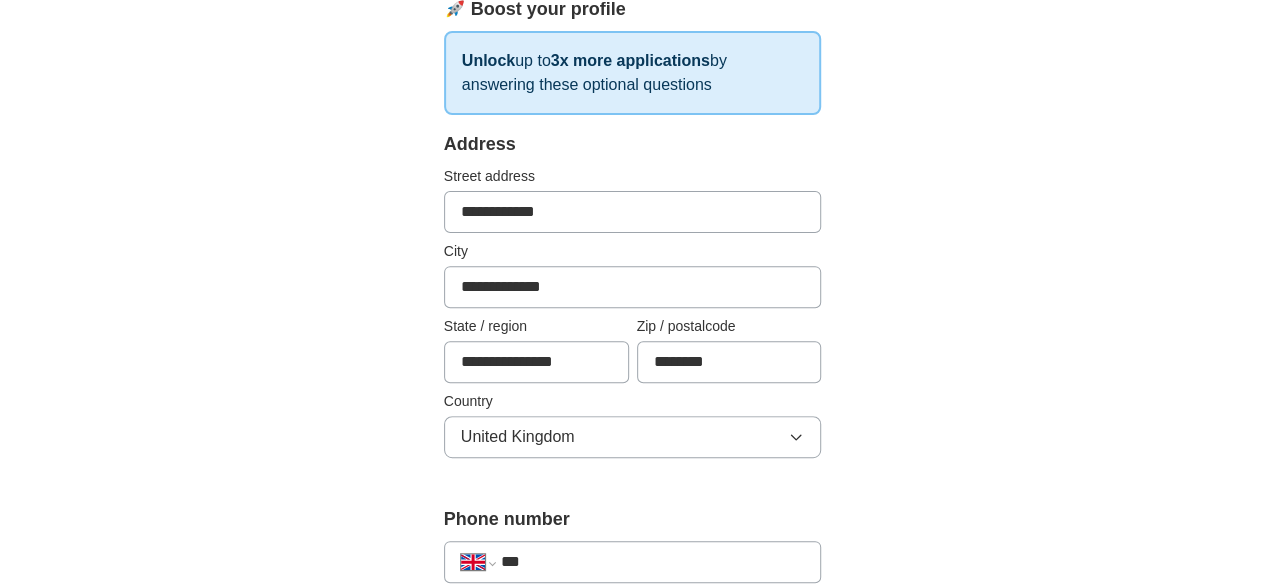 click on "**********" at bounding box center (633, 655) 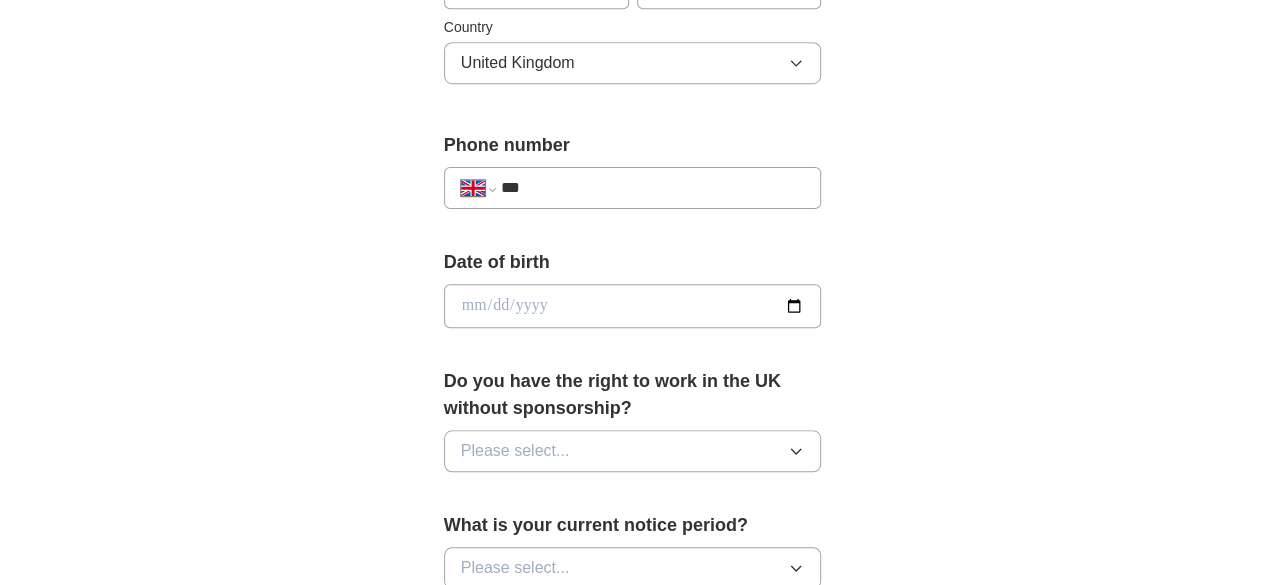 scroll, scrollTop: 704, scrollLeft: 0, axis: vertical 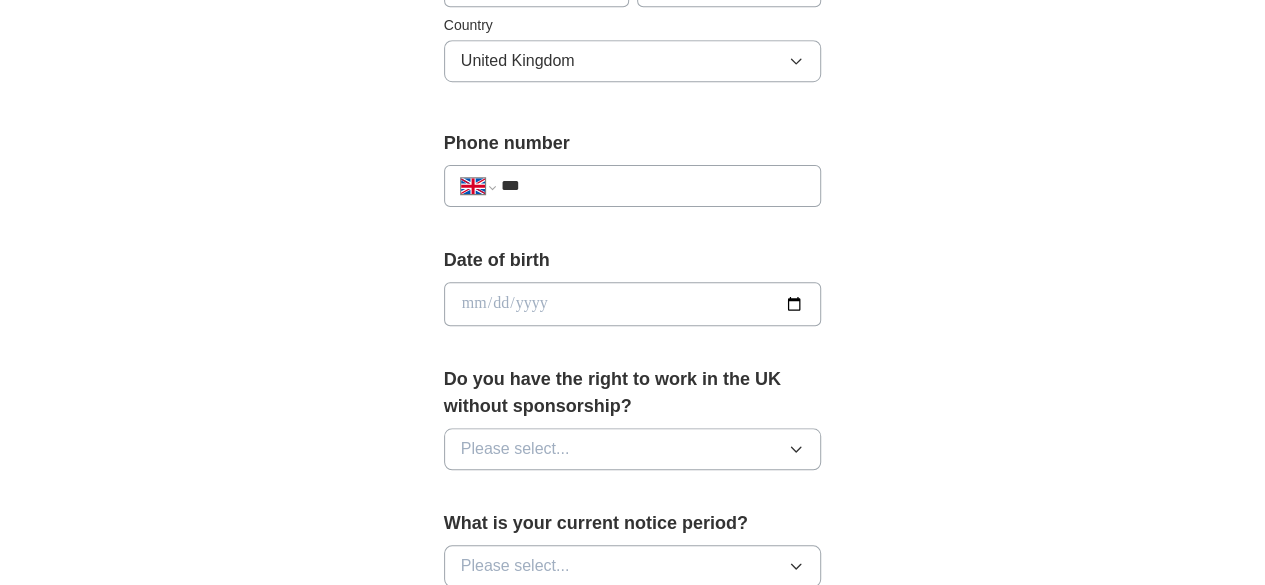 click on "***" at bounding box center (653, 186) 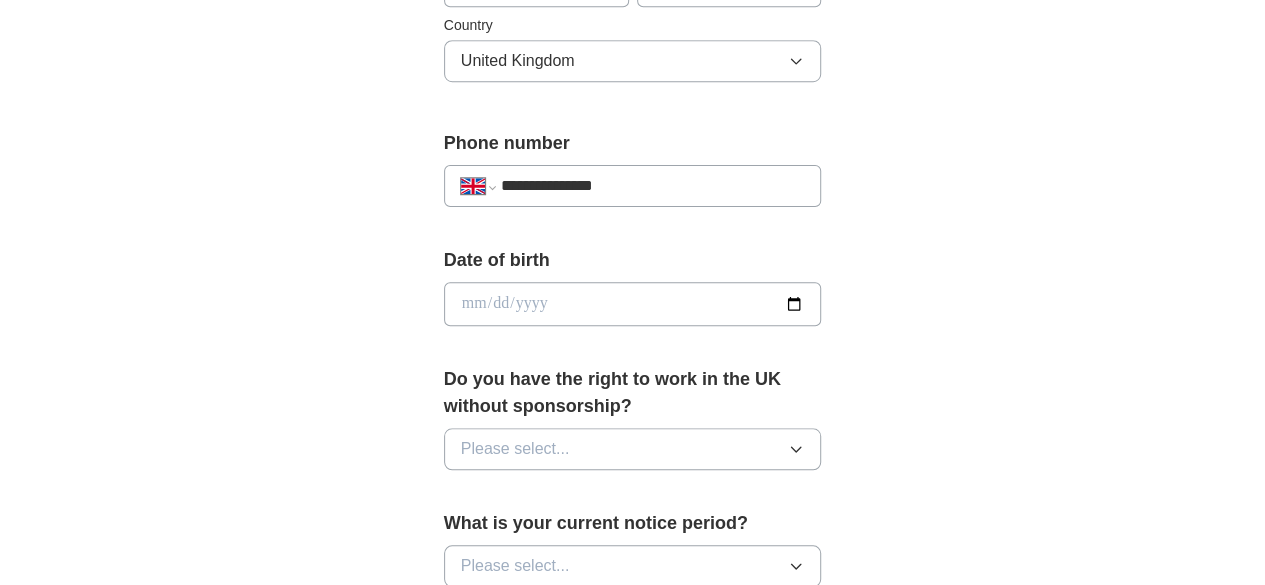 click at bounding box center [633, 304] 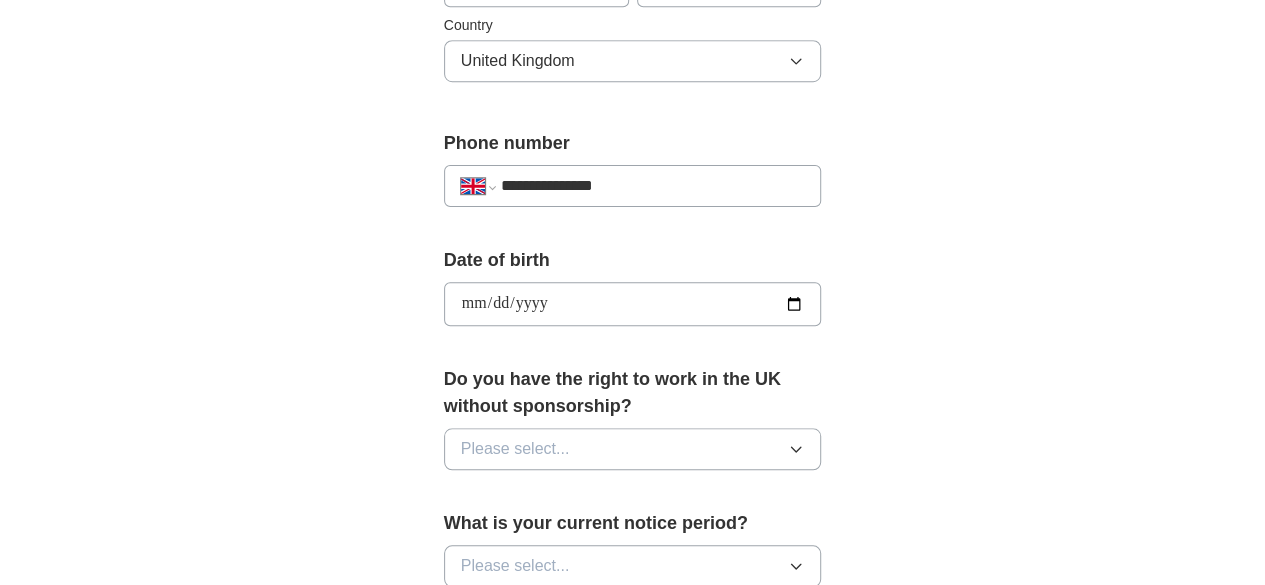 type on "**********" 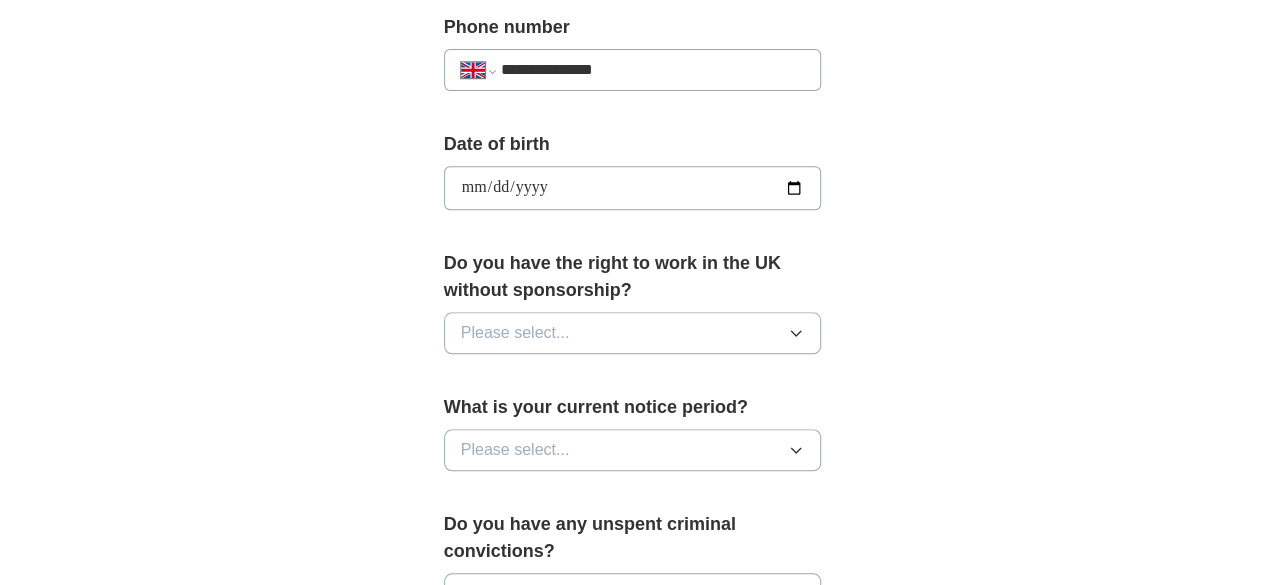 scroll, scrollTop: 827, scrollLeft: 0, axis: vertical 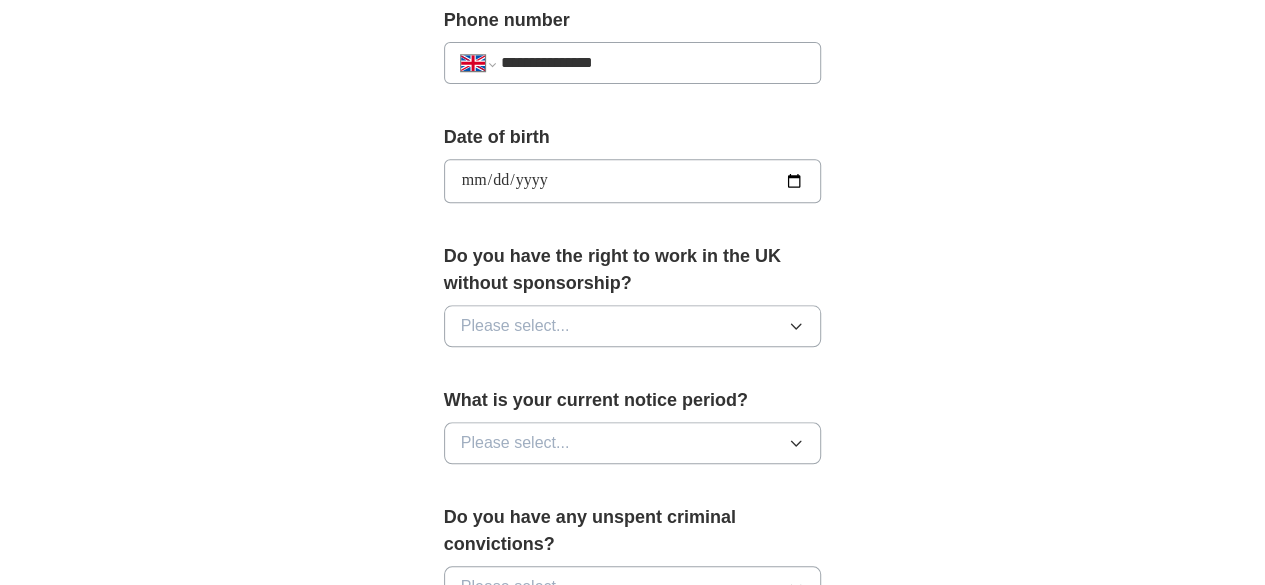 click 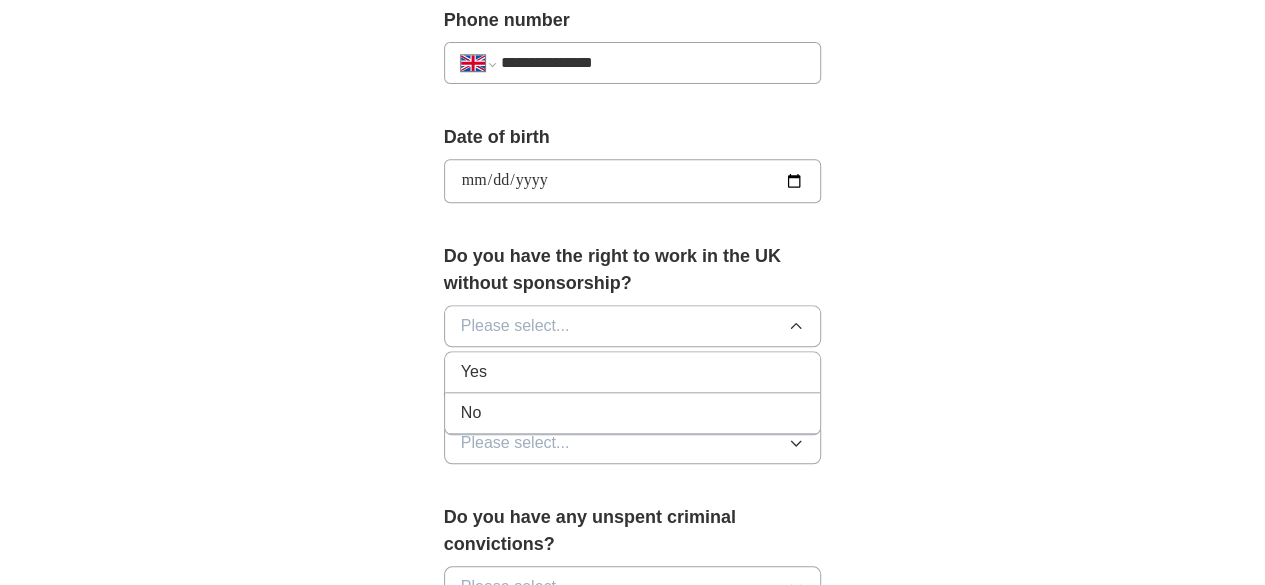 click on "Yes" at bounding box center (633, 372) 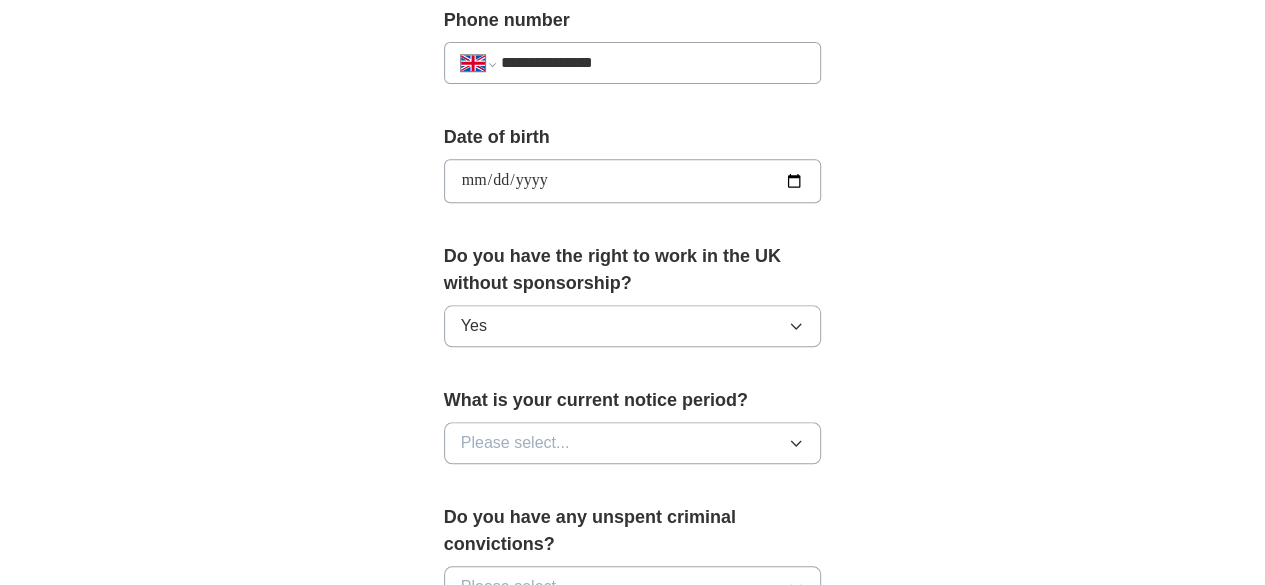 click on "Please select..." at bounding box center [633, 443] 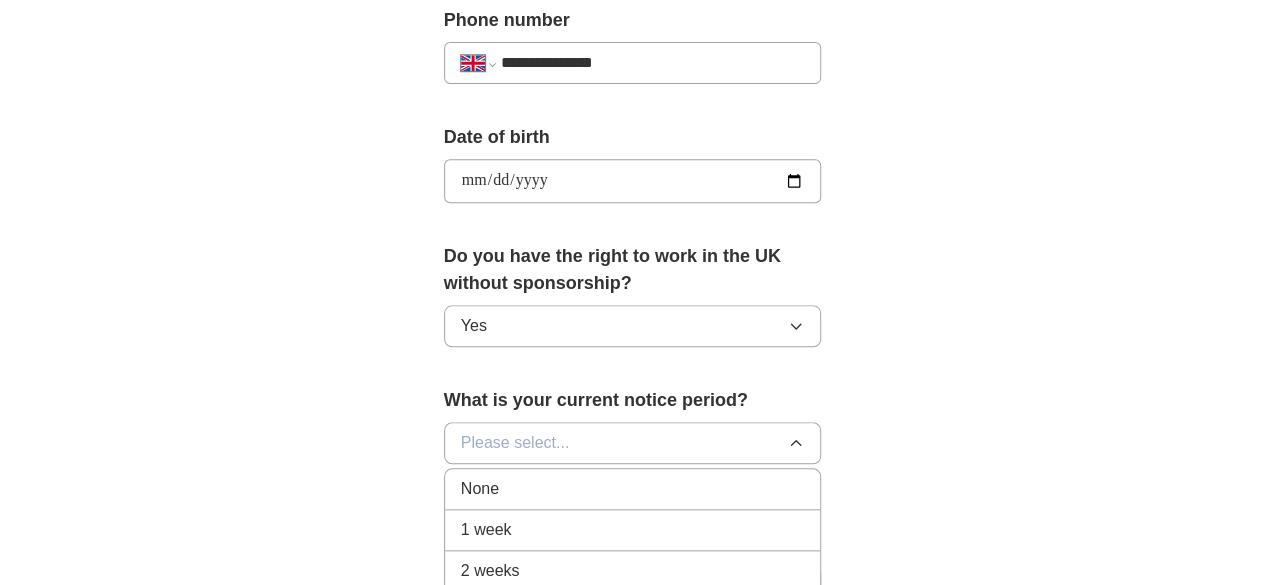 click on "2 weeks" at bounding box center [633, 571] 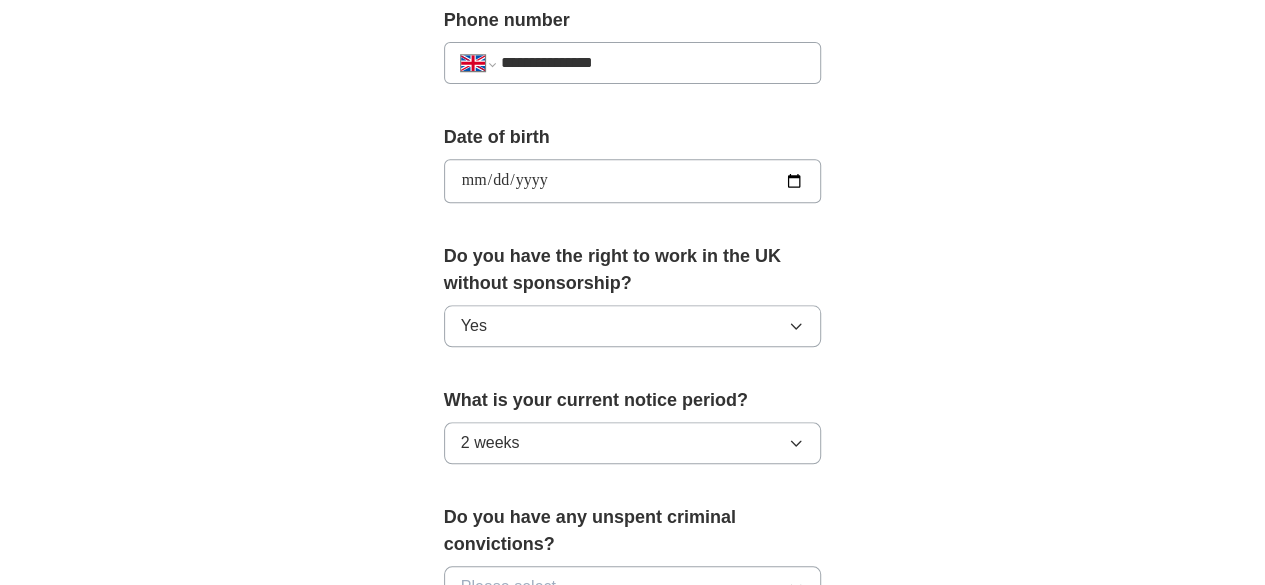 click on "**********" at bounding box center [633, 156] 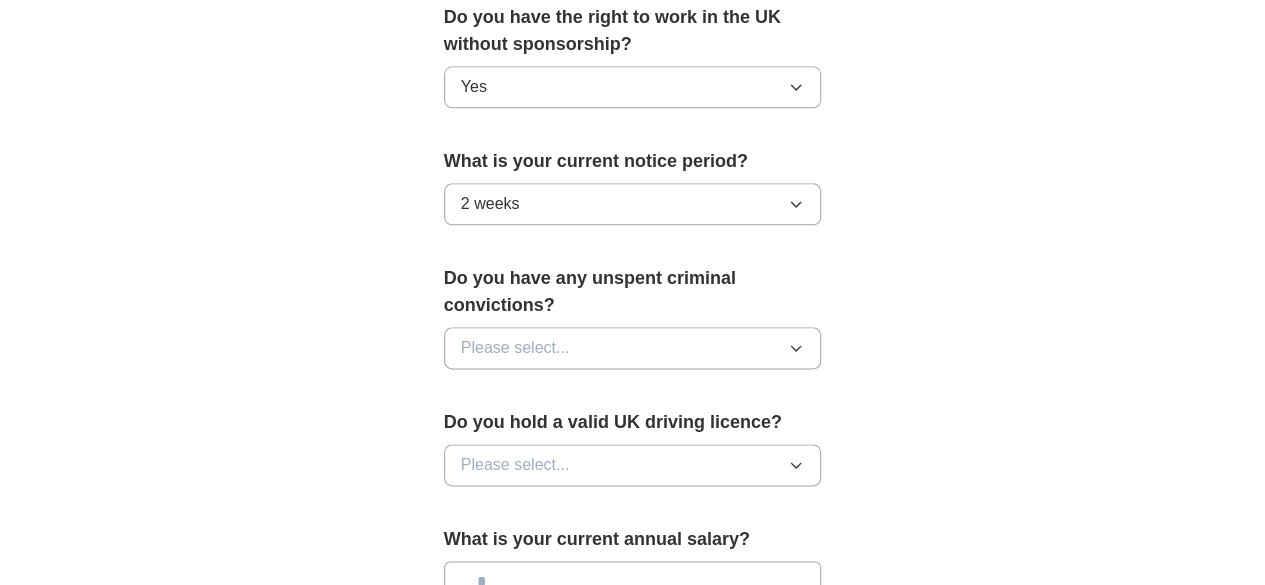 scroll, scrollTop: 1068, scrollLeft: 0, axis: vertical 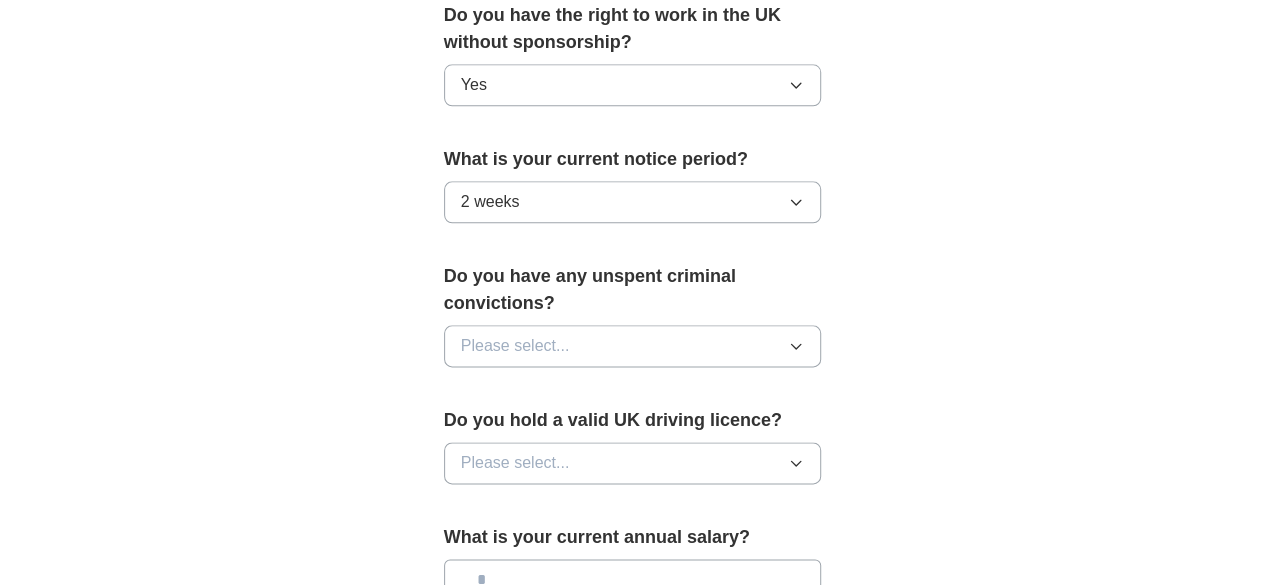 click on "Please select..." at bounding box center [633, 346] 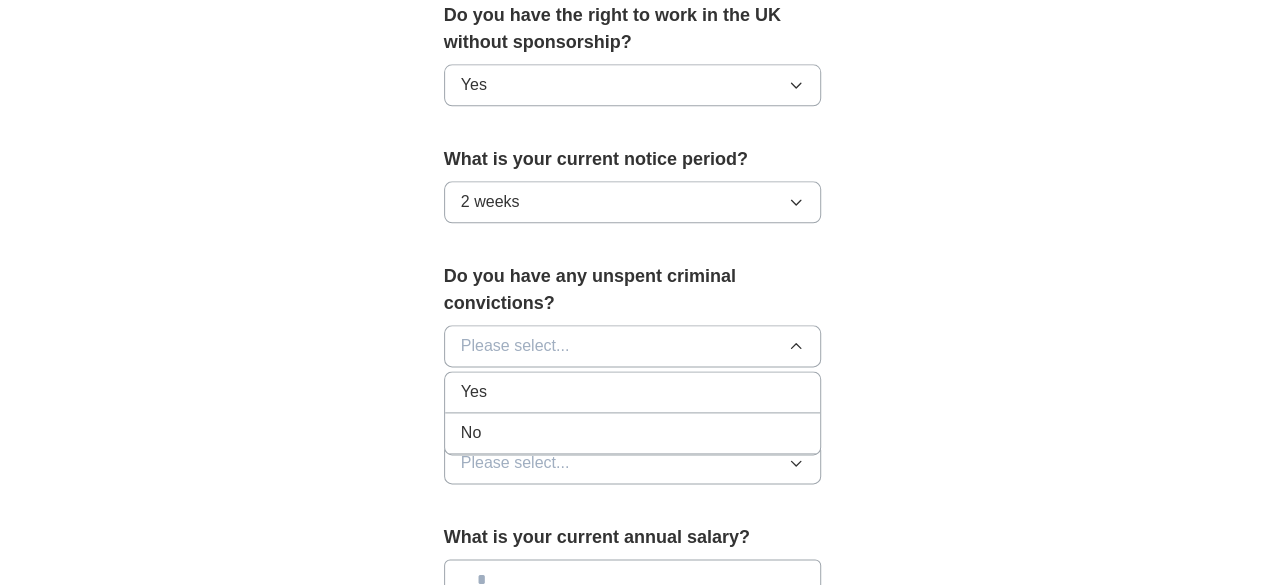 click on "No" at bounding box center (633, 433) 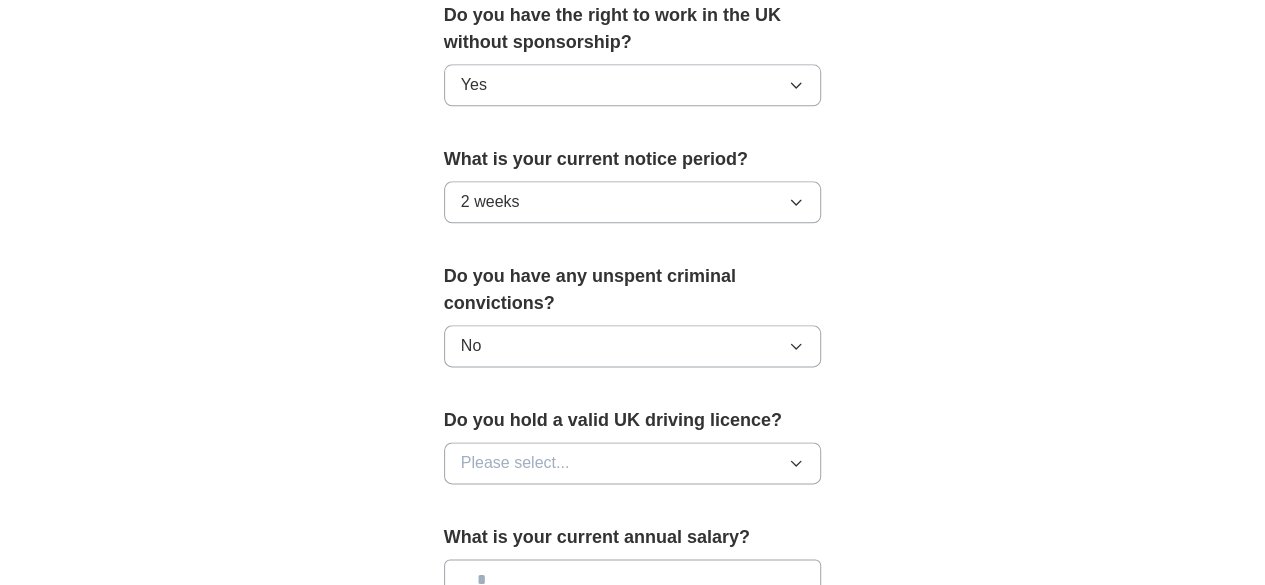 click on "Please select..." at bounding box center (633, 463) 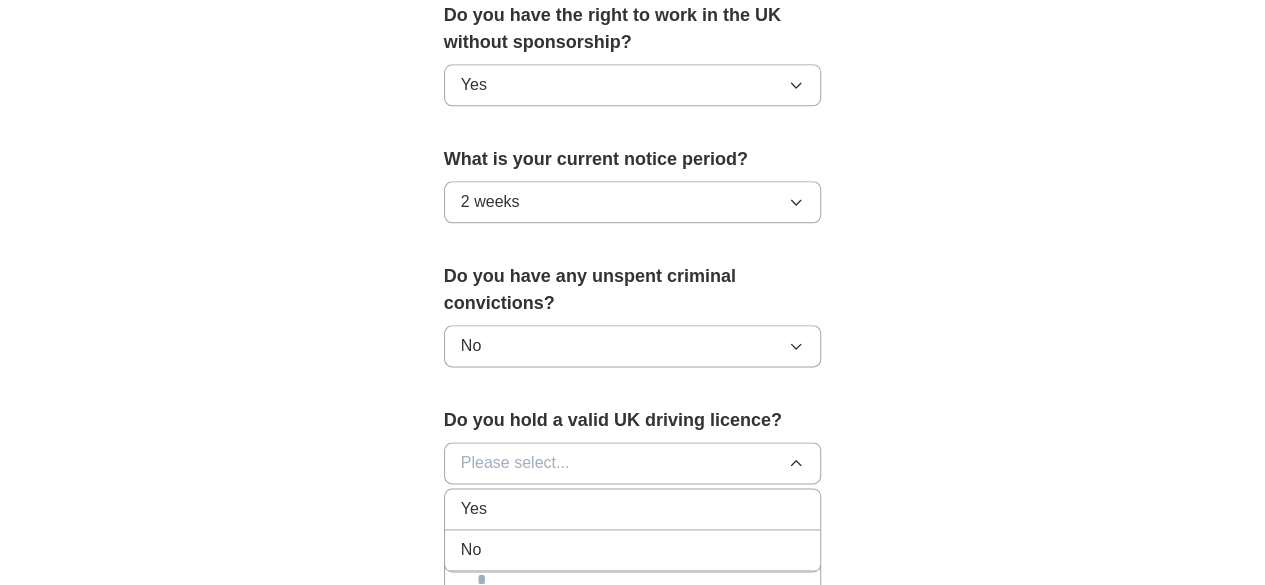 click on "No" at bounding box center [633, 550] 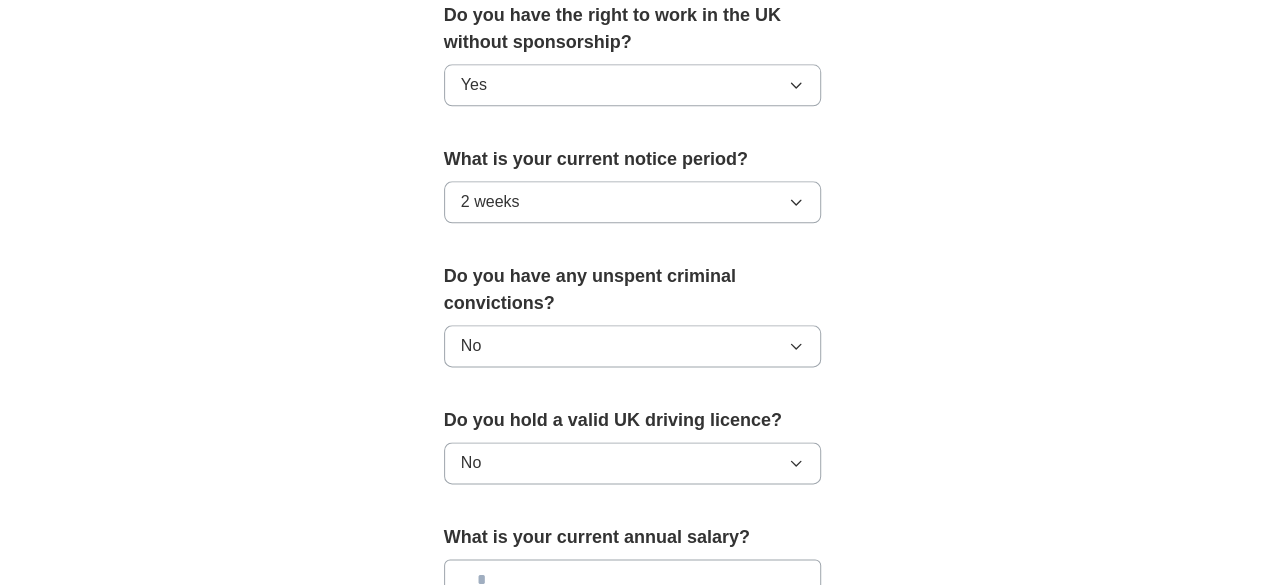 click at bounding box center [633, 580] 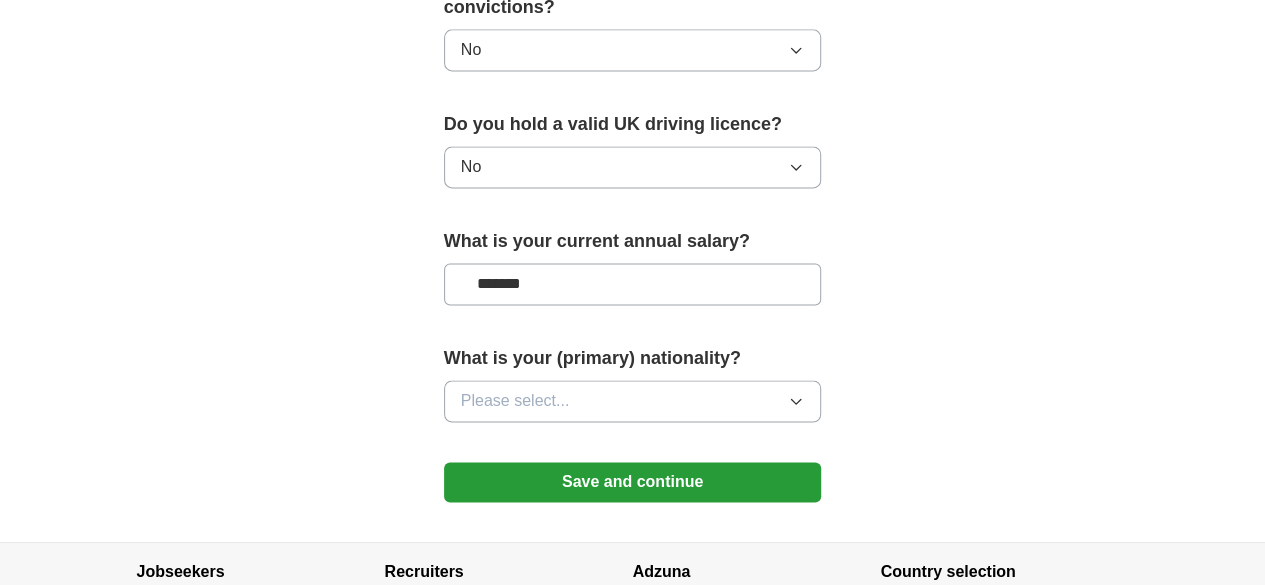scroll, scrollTop: 1385, scrollLeft: 0, axis: vertical 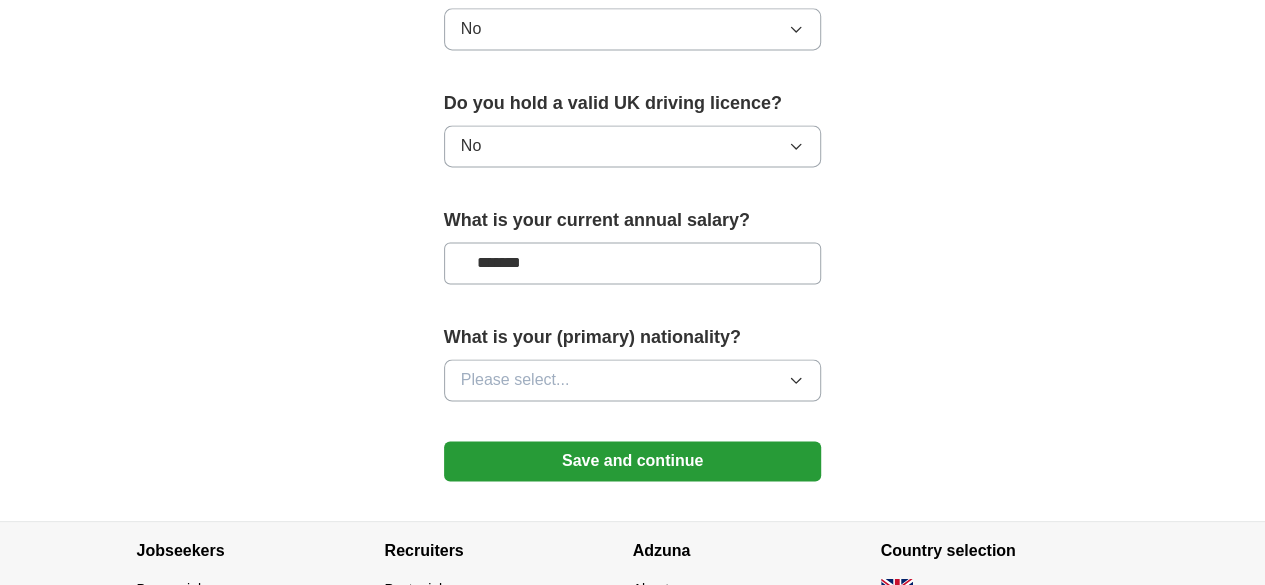 click on "Please select..." at bounding box center (633, 380) 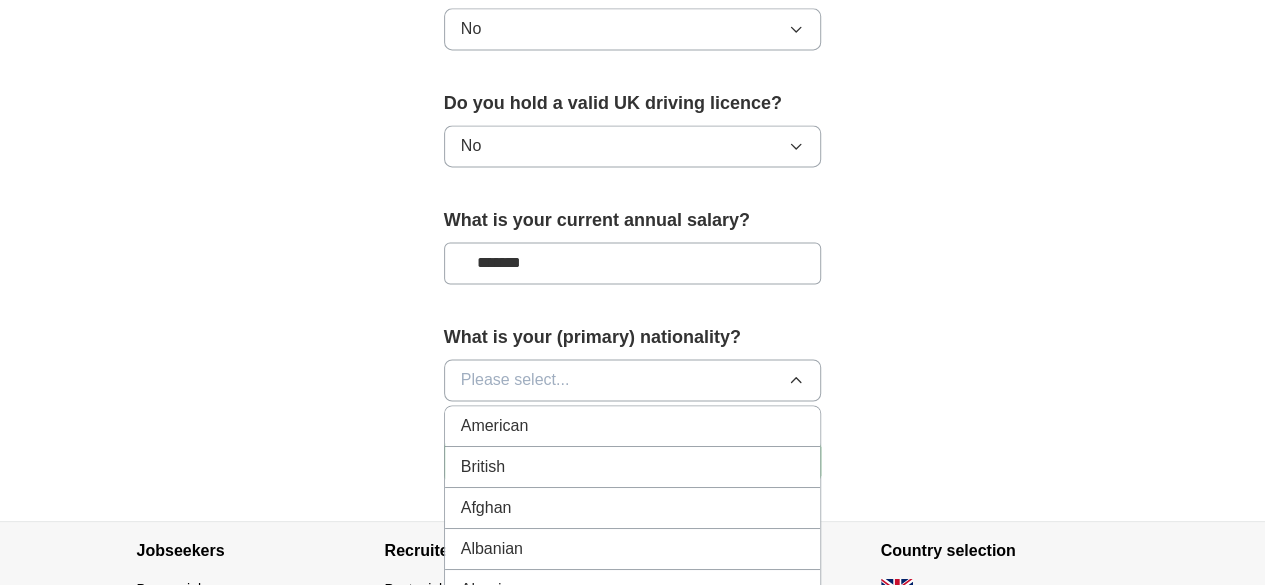 type 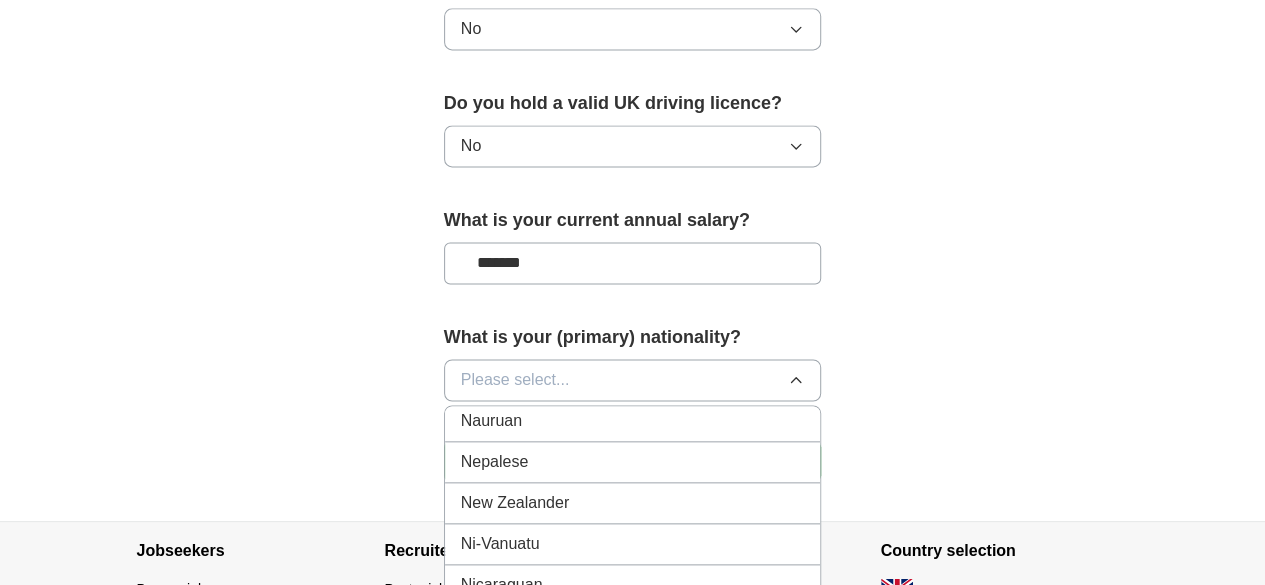 scroll, scrollTop: 5104, scrollLeft: 0, axis: vertical 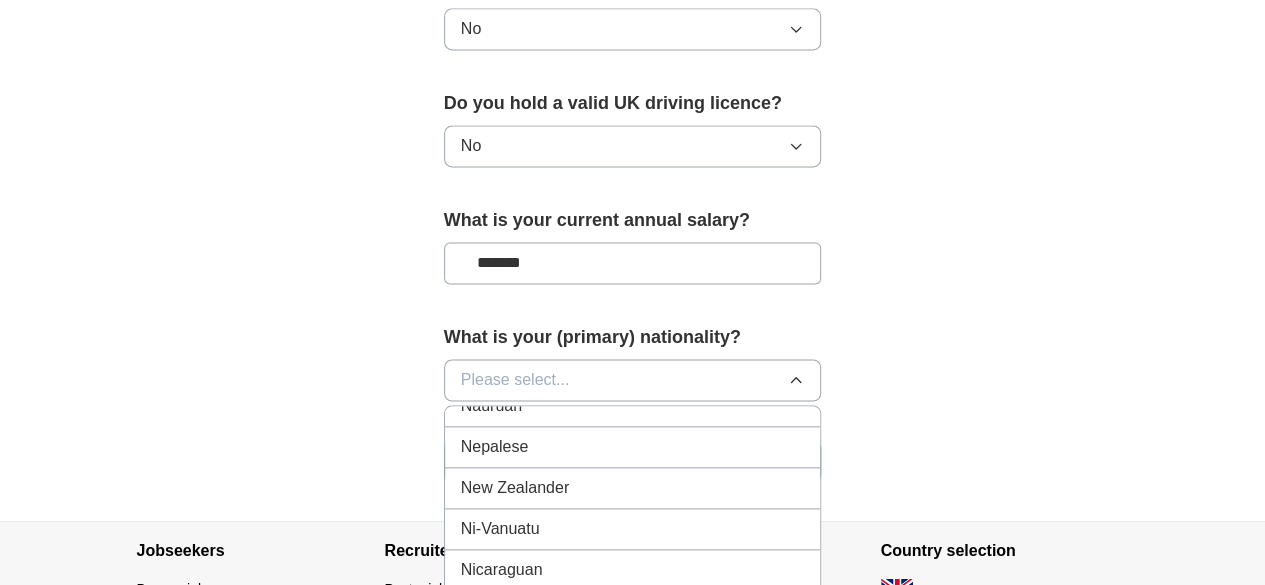 click on "Nigerian" at bounding box center [491, 611] 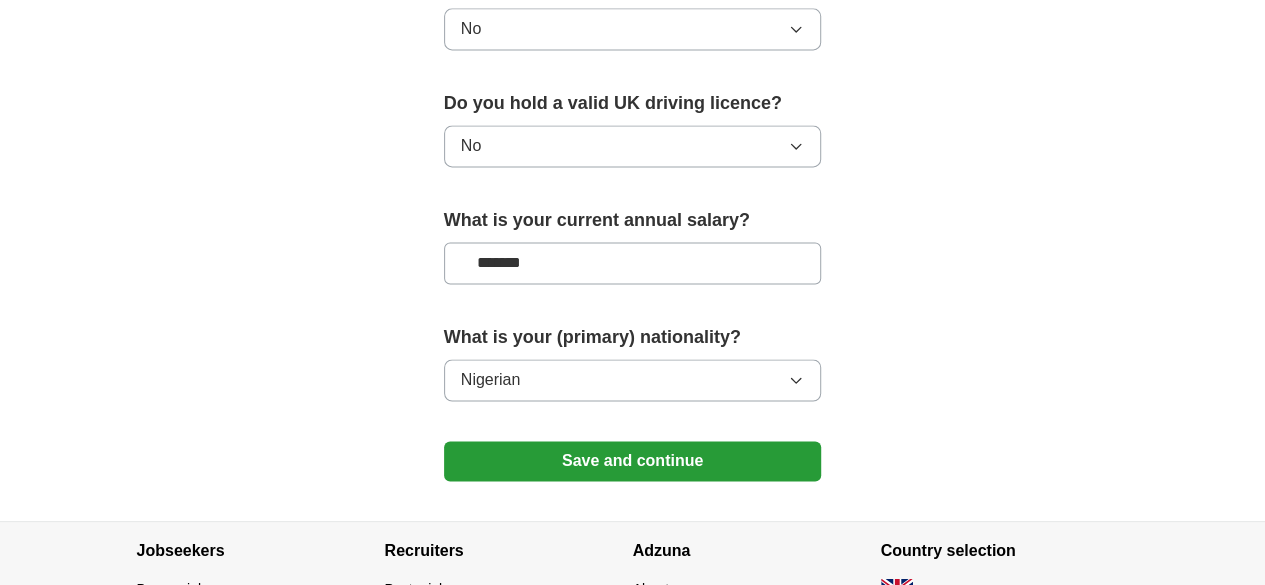 click on "Save and continue" at bounding box center (633, 461) 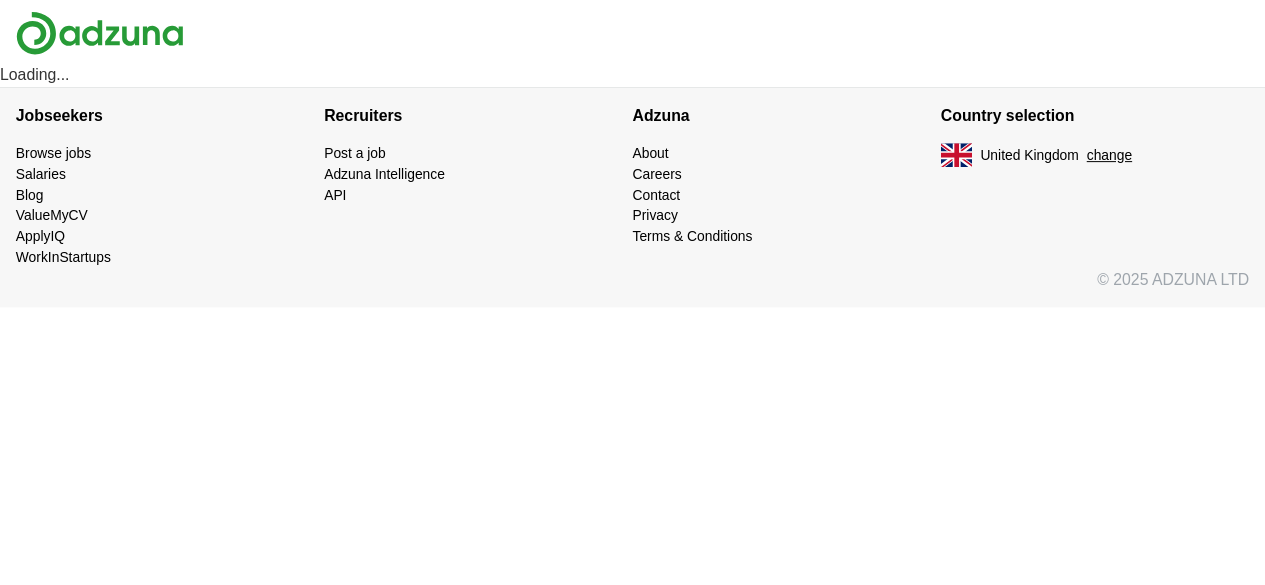 scroll, scrollTop: 0, scrollLeft: 0, axis: both 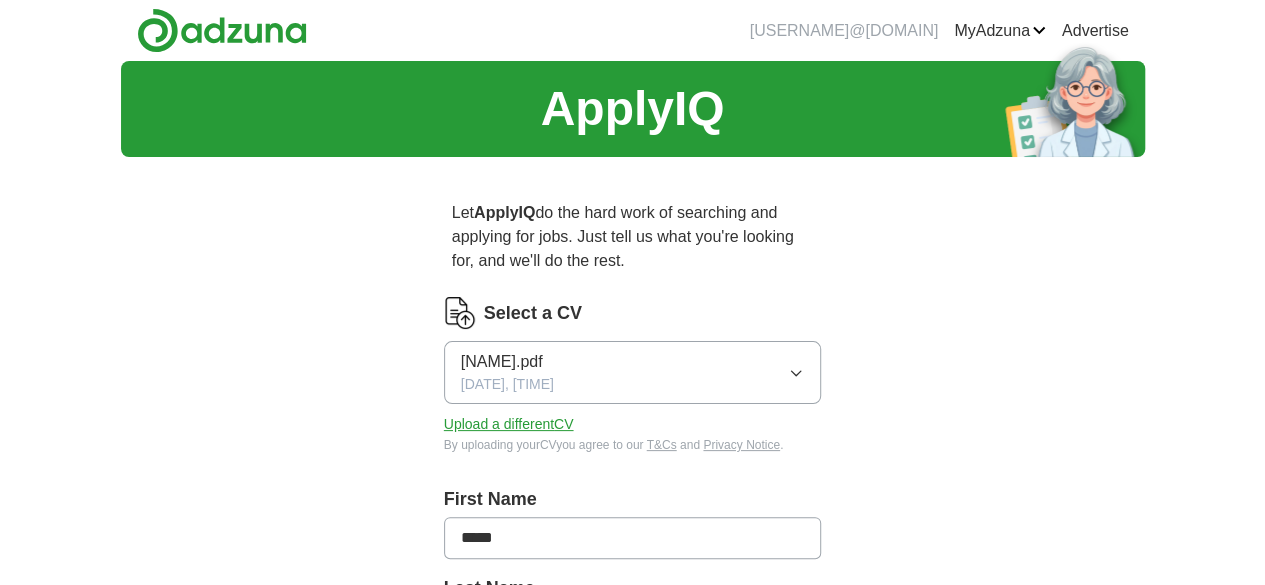 click on "Upload a different  CV" at bounding box center [509, 424] 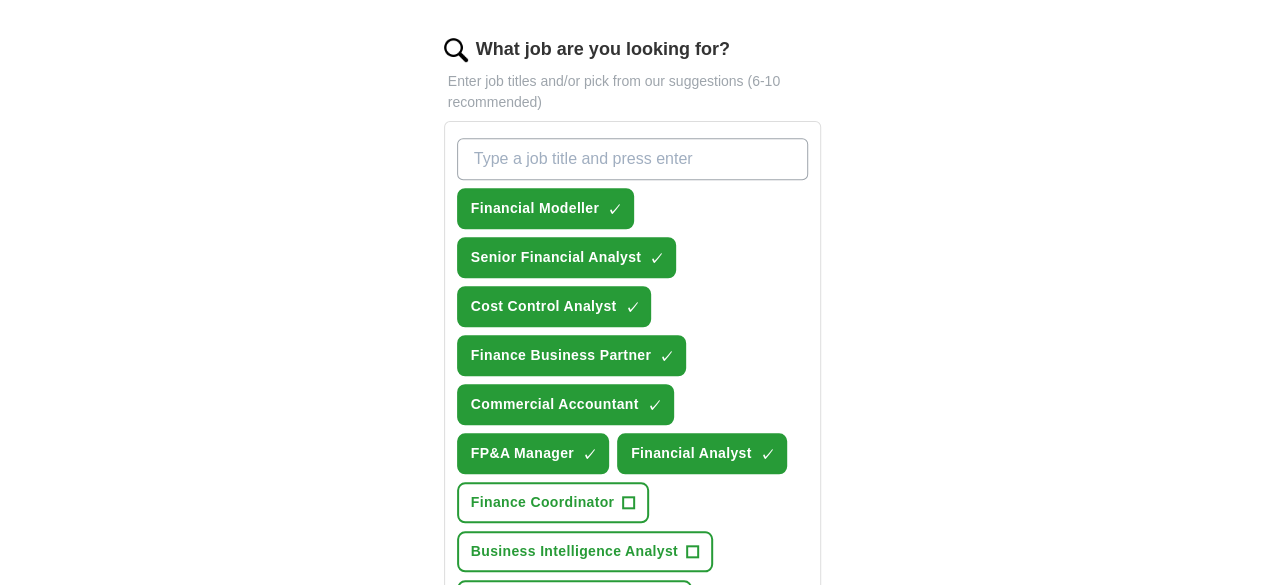 scroll, scrollTop: 665, scrollLeft: 0, axis: vertical 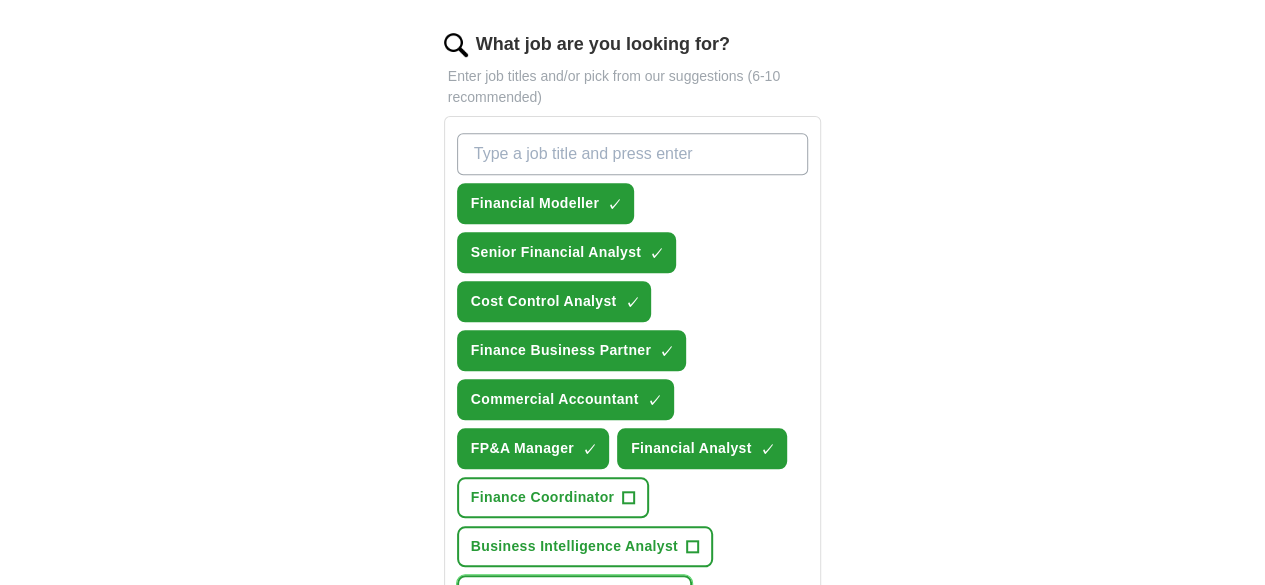 click on "Financial Planning Analyst" at bounding box center (564, 595) 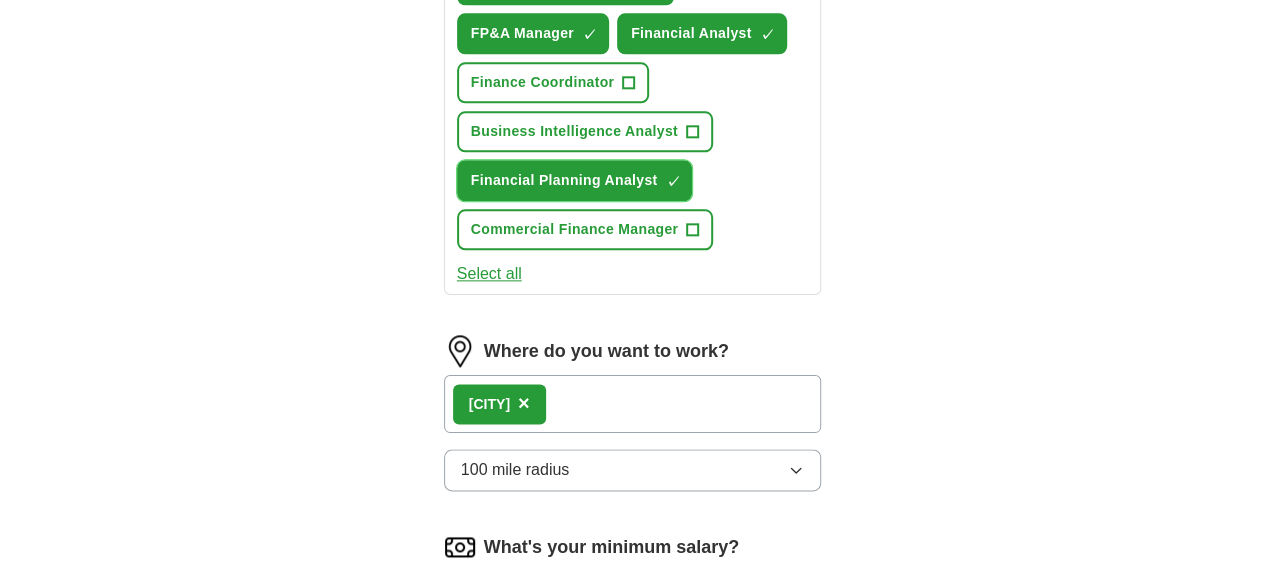 scroll, scrollTop: 1082, scrollLeft: 0, axis: vertical 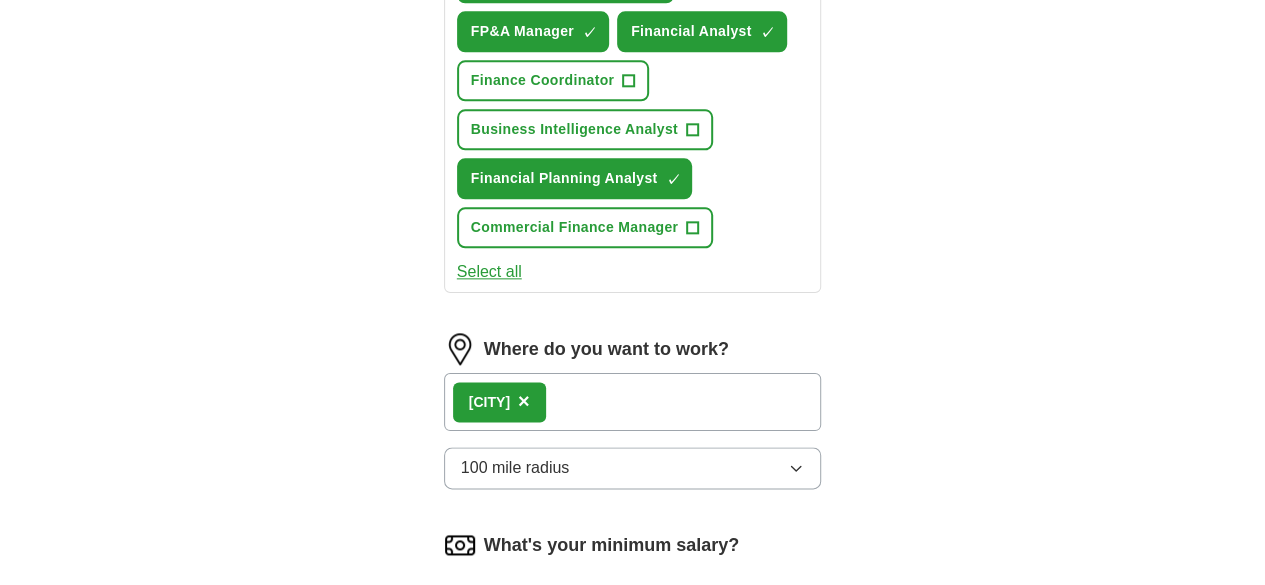 click on "Milton Keynes ×" at bounding box center [633, 402] 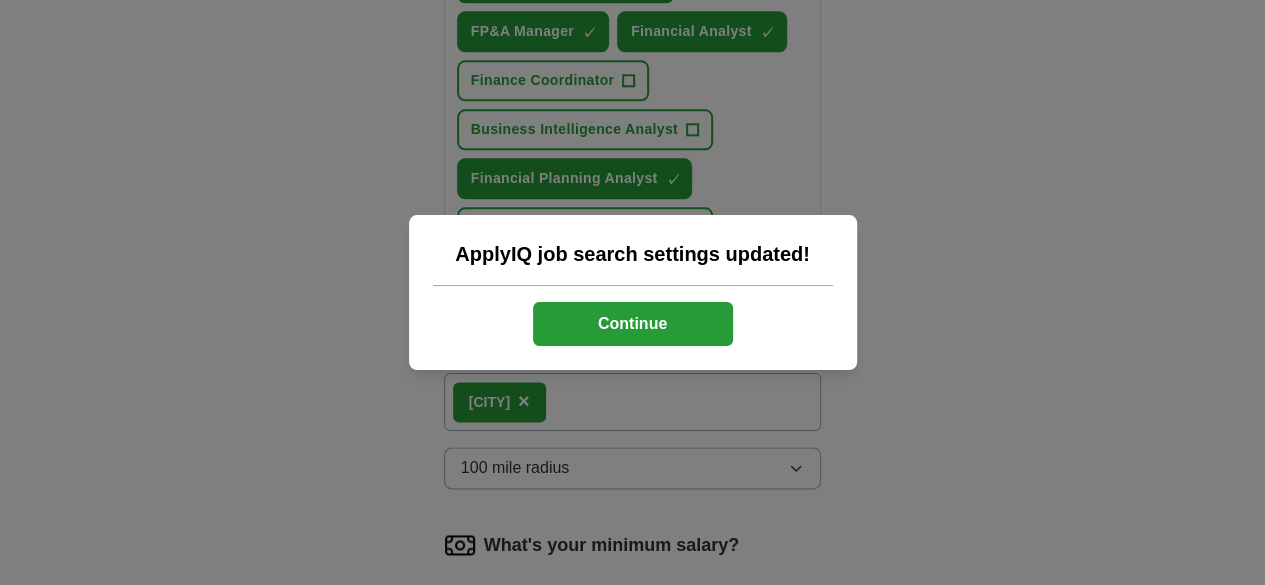 click on "Continue" at bounding box center [633, 324] 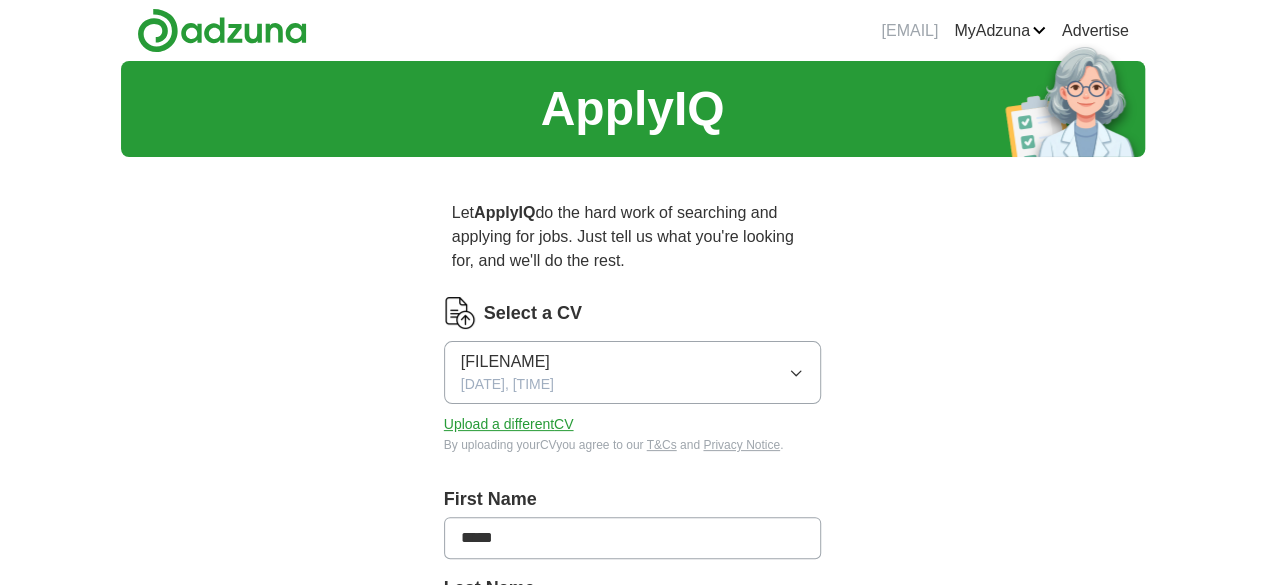 scroll, scrollTop: 180, scrollLeft: 0, axis: vertical 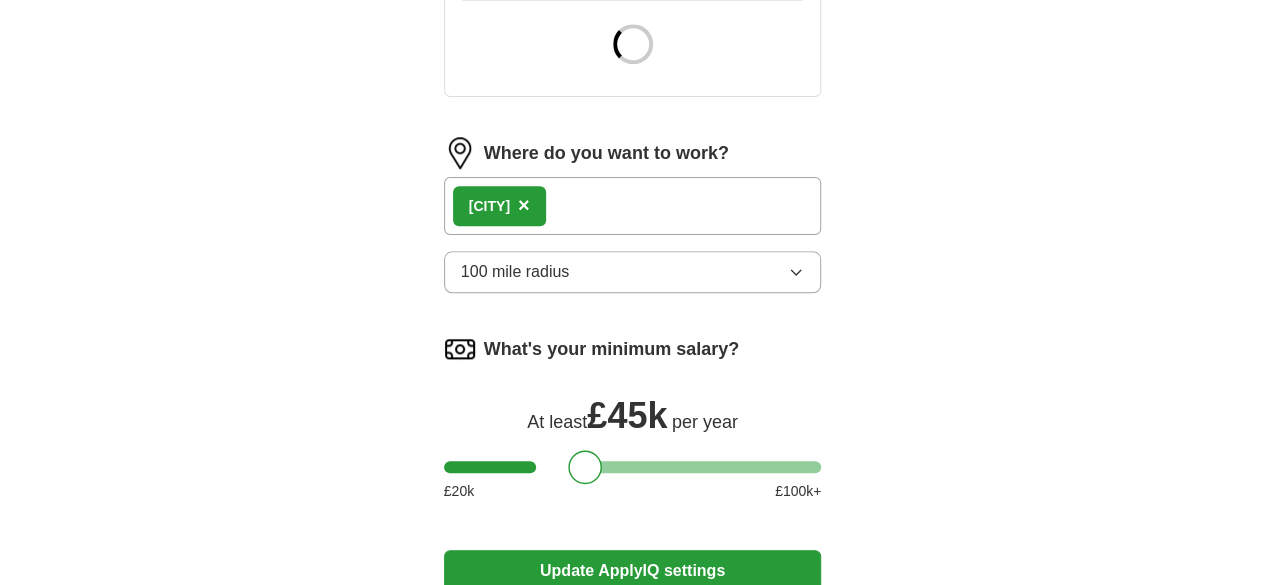 click on "×" at bounding box center [524, 205] 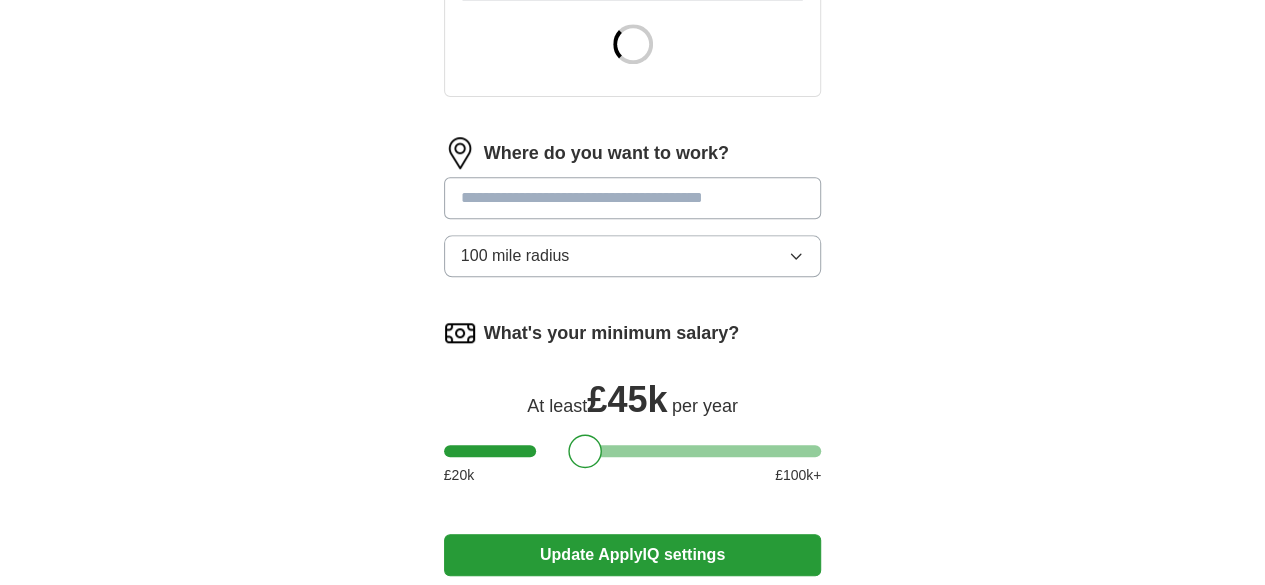 click at bounding box center [633, 198] 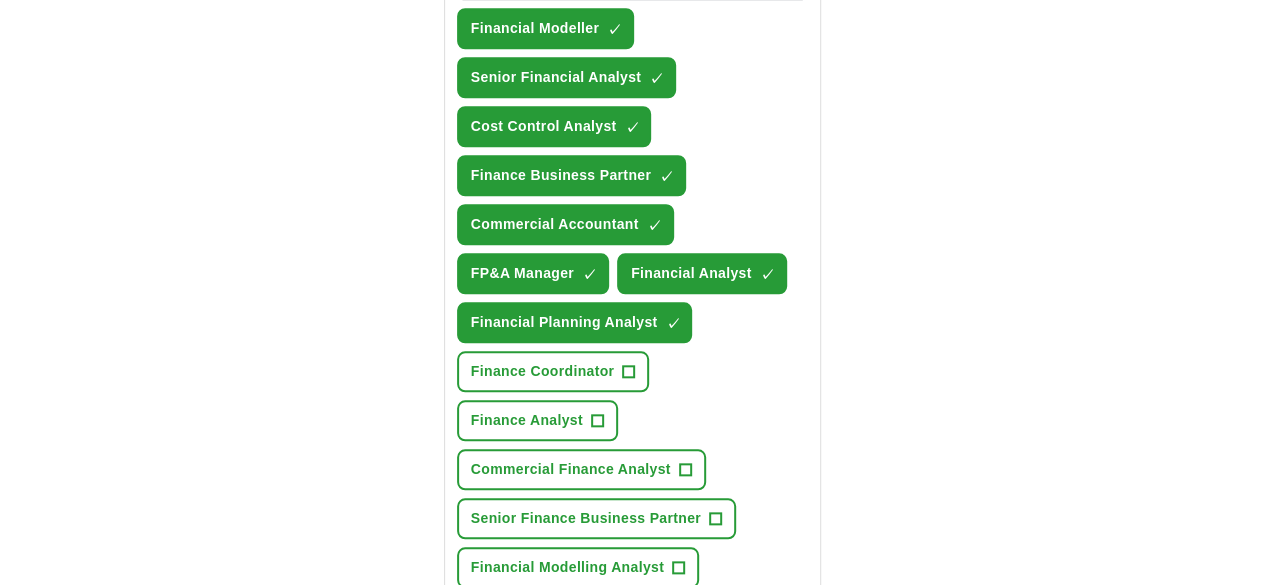 type on "*" 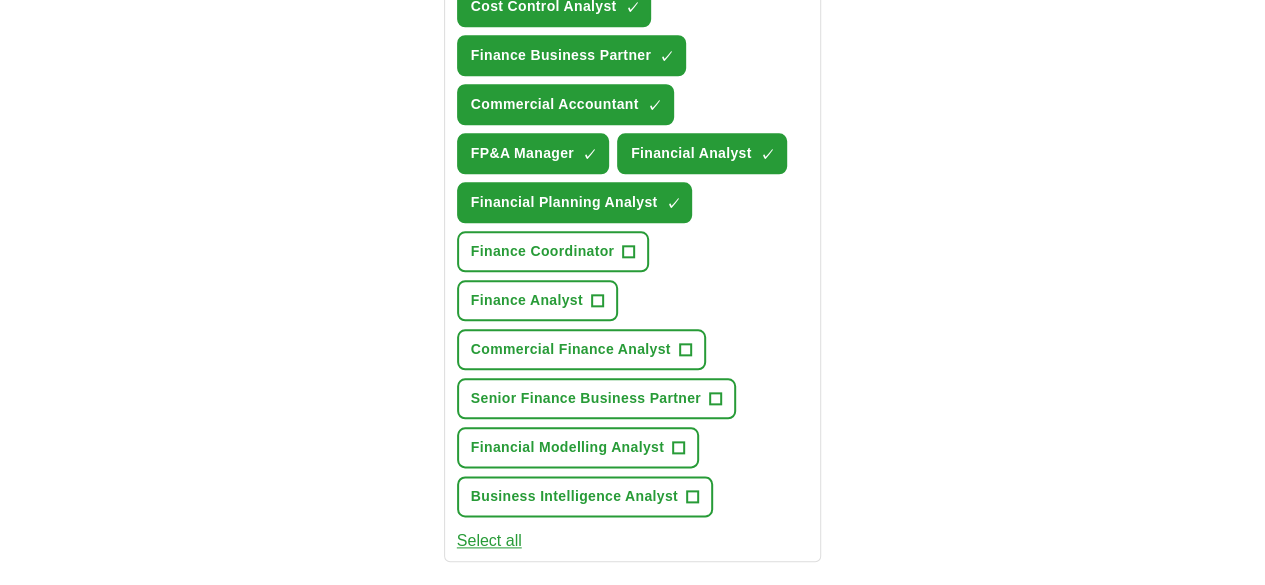 scroll, scrollTop: 959, scrollLeft: 0, axis: vertical 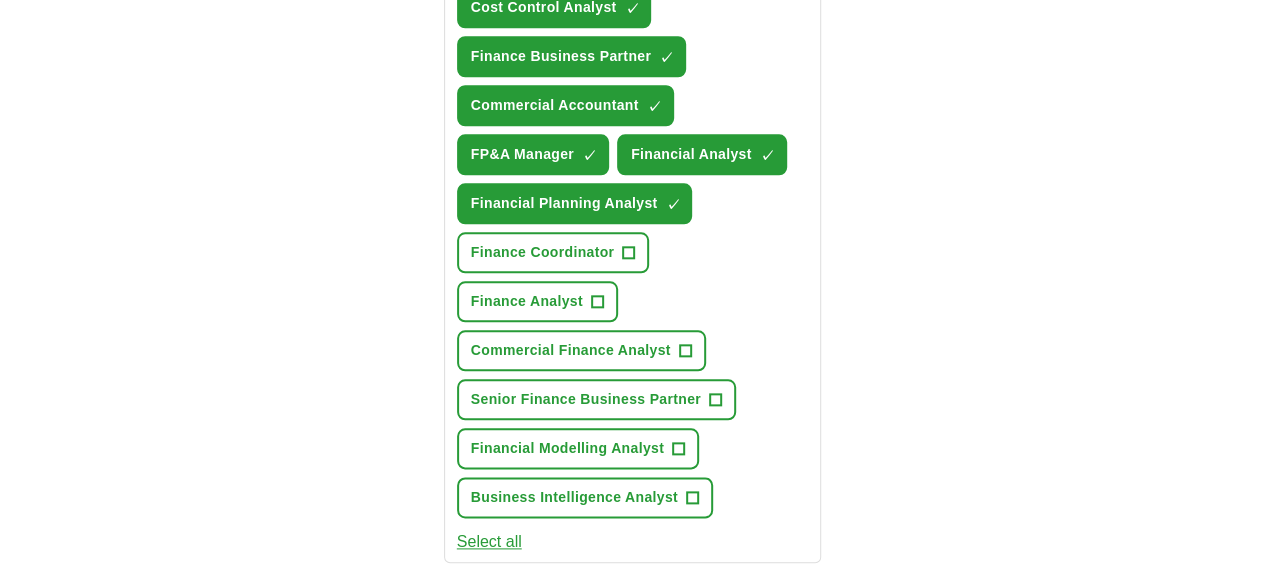 click on "*******" at bounding box center [633, 664] 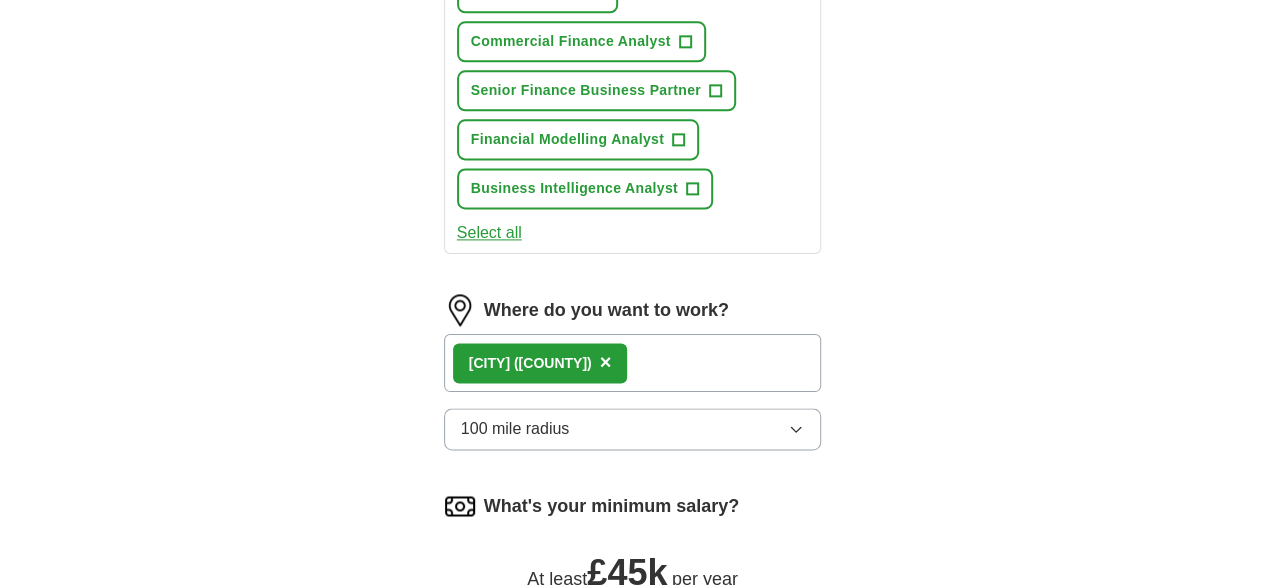 scroll, scrollTop: 1281, scrollLeft: 0, axis: vertical 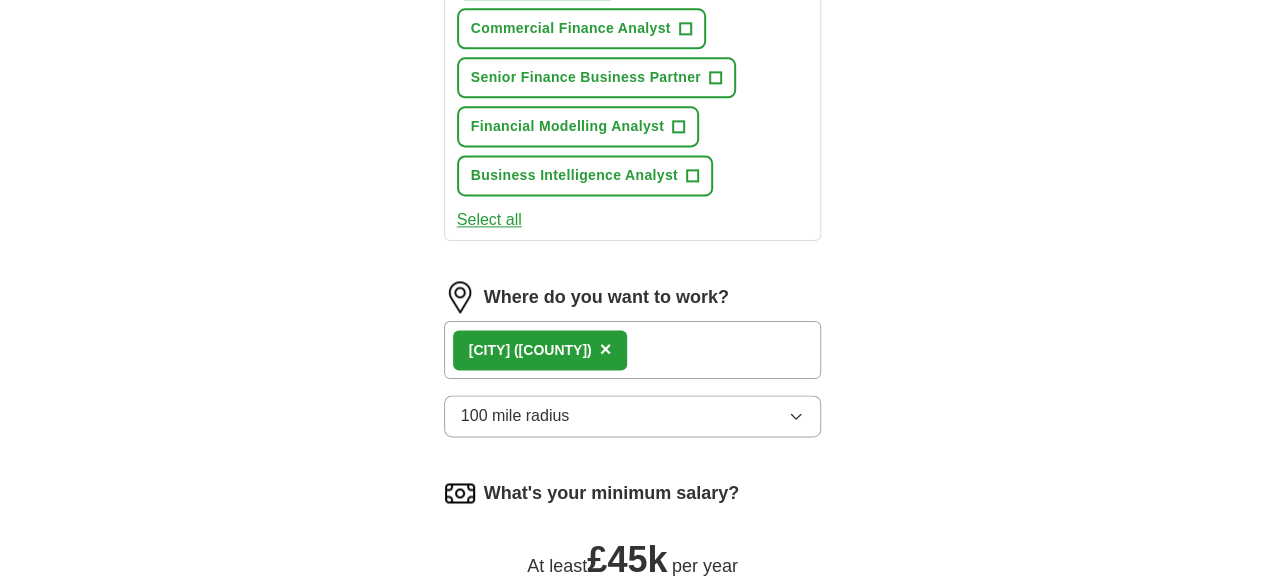click on "Update ApplyIQ settings" at bounding box center [633, 715] 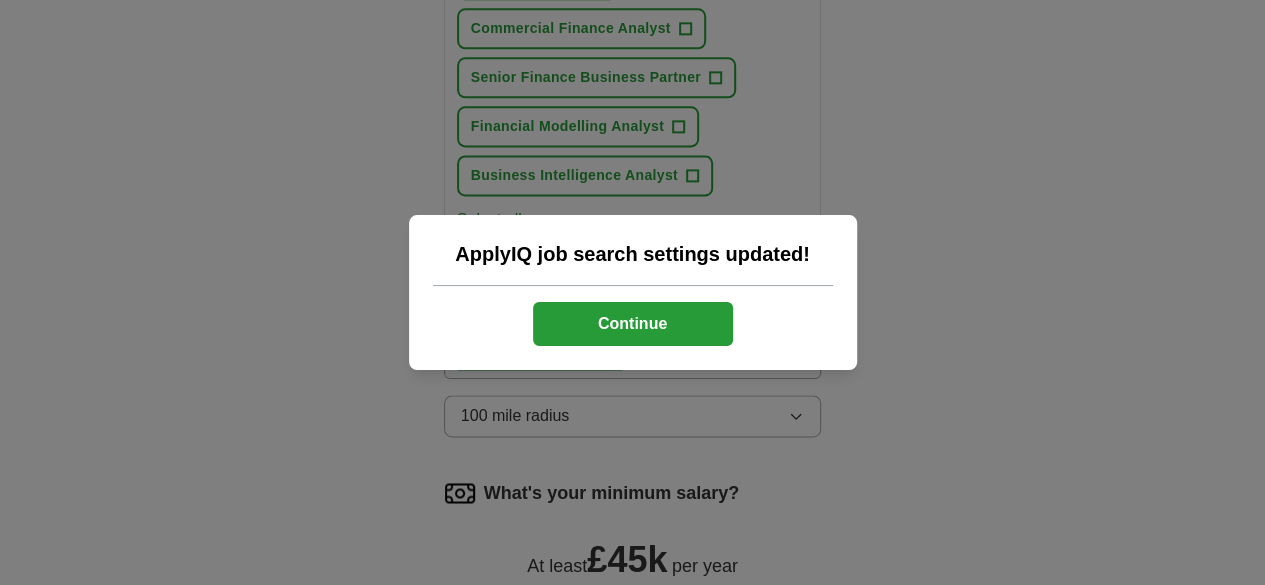 click on "Continue" at bounding box center [633, 324] 